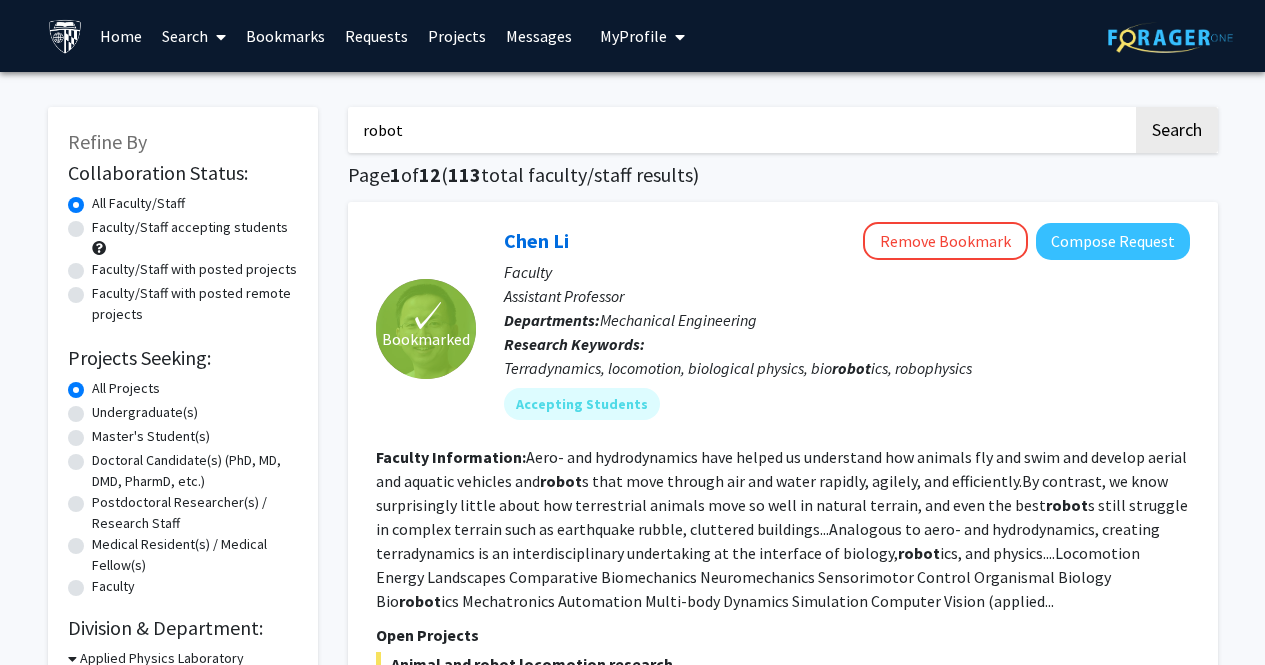 scroll, scrollTop: 2228, scrollLeft: 0, axis: vertical 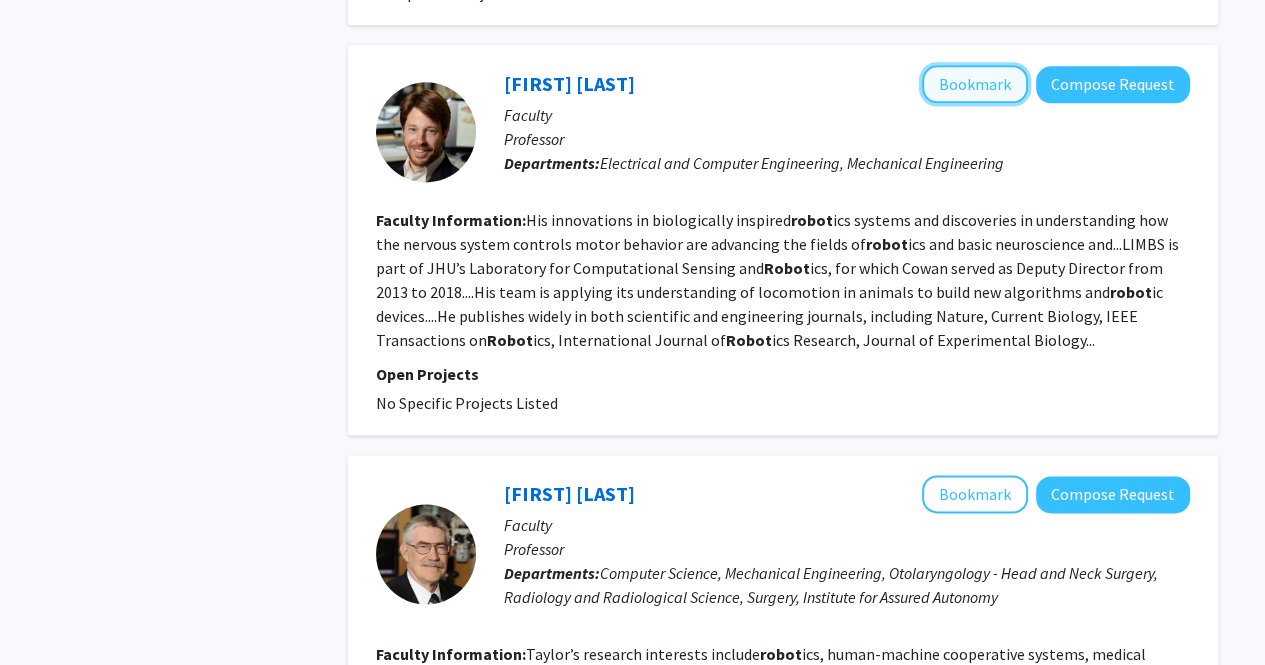 click on "Bookmark" 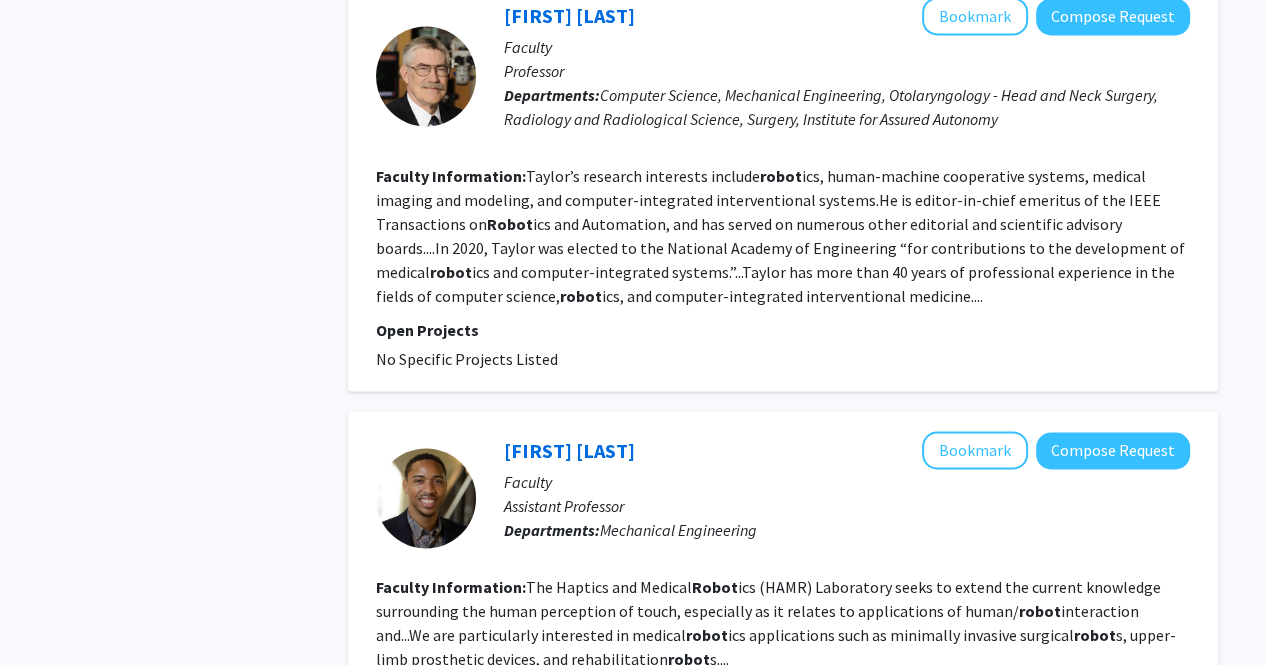 scroll, scrollTop: 2707, scrollLeft: 0, axis: vertical 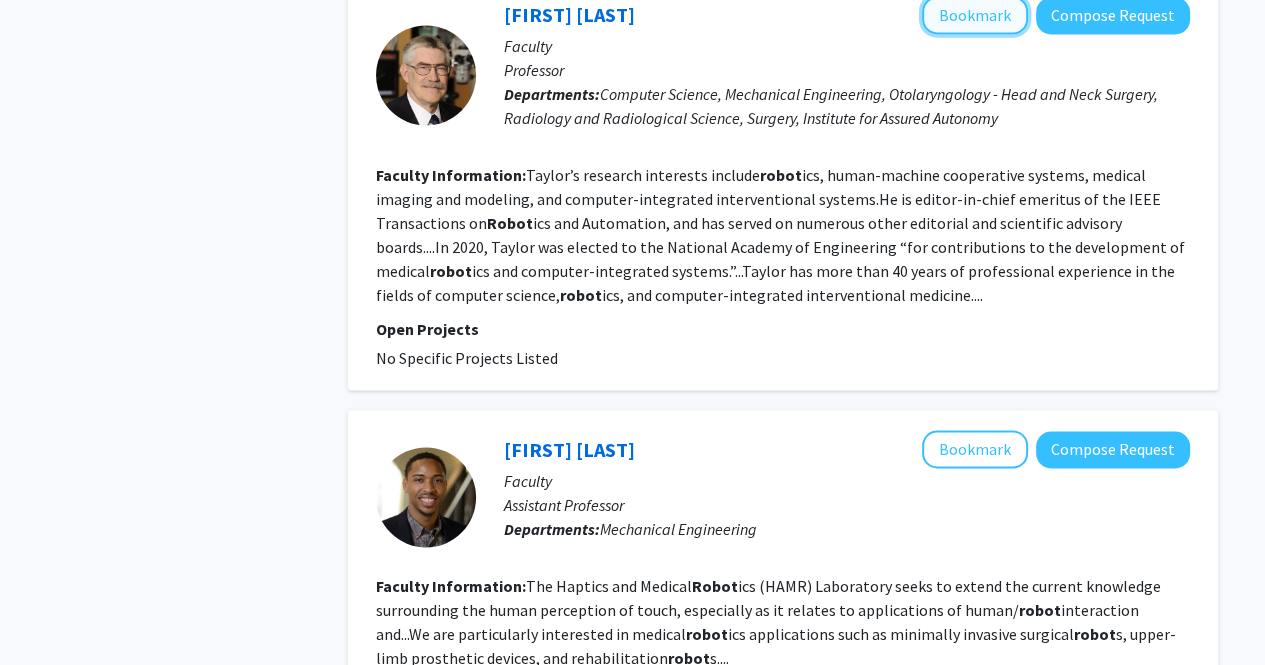 click on "Bookmark" 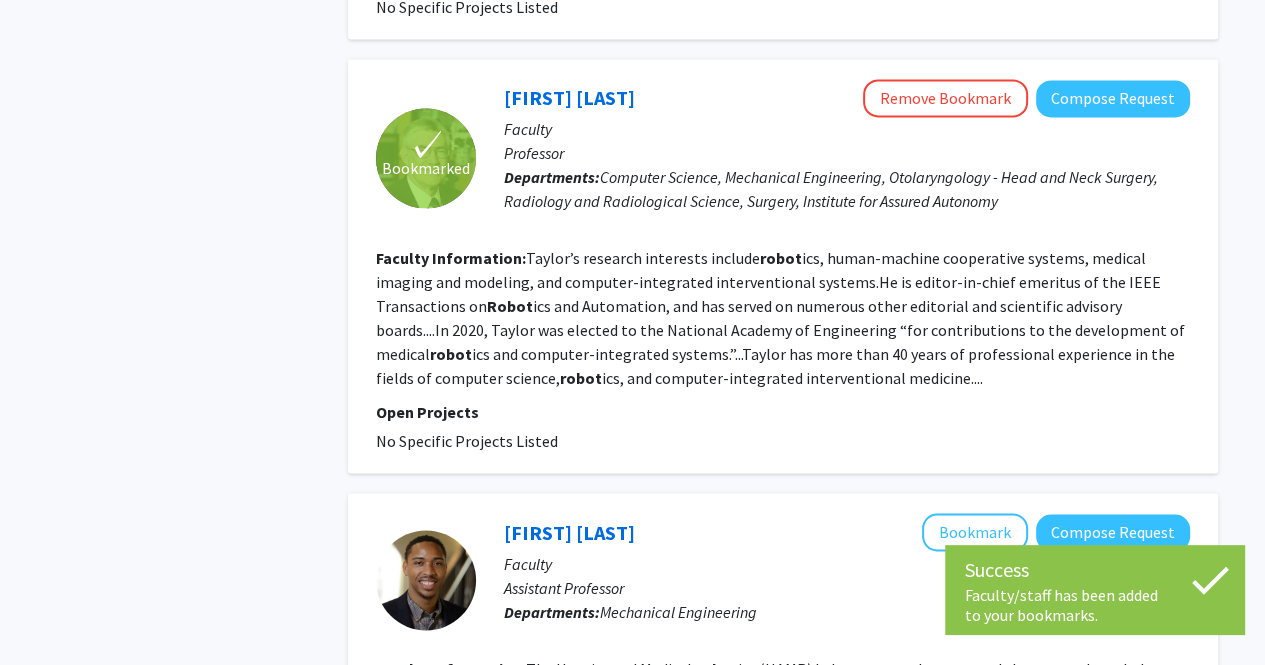 scroll, scrollTop: 2623, scrollLeft: 0, axis: vertical 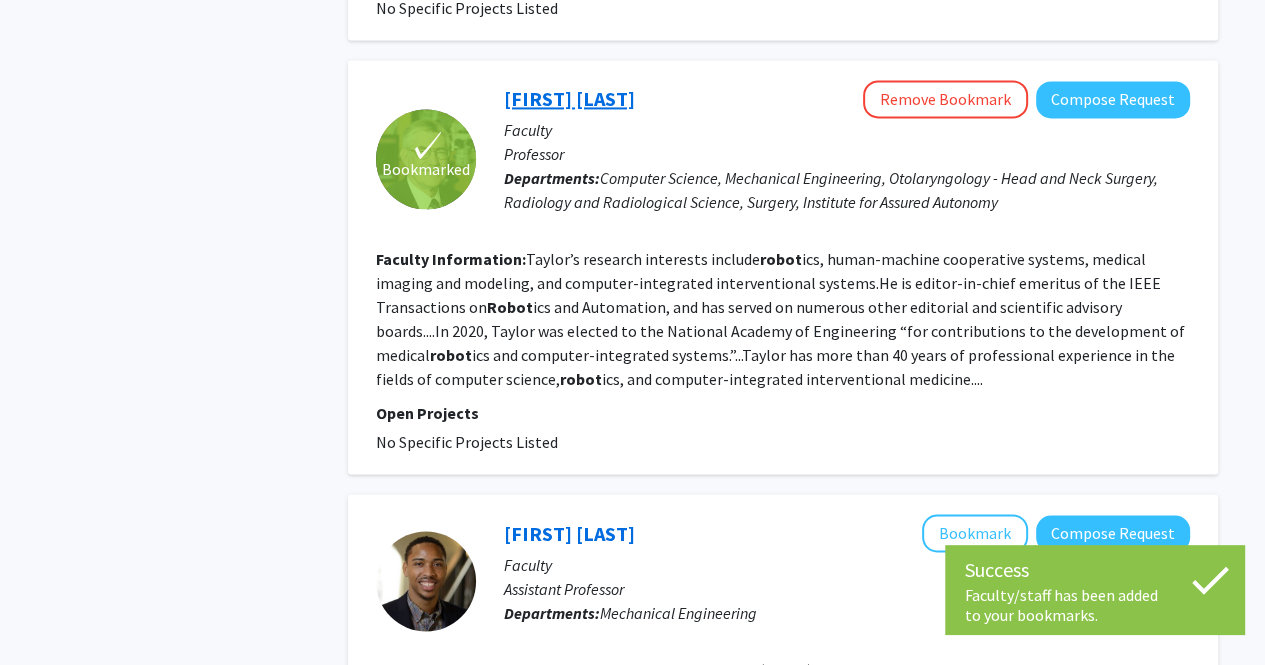 click on "[FIRST] [LAST]" 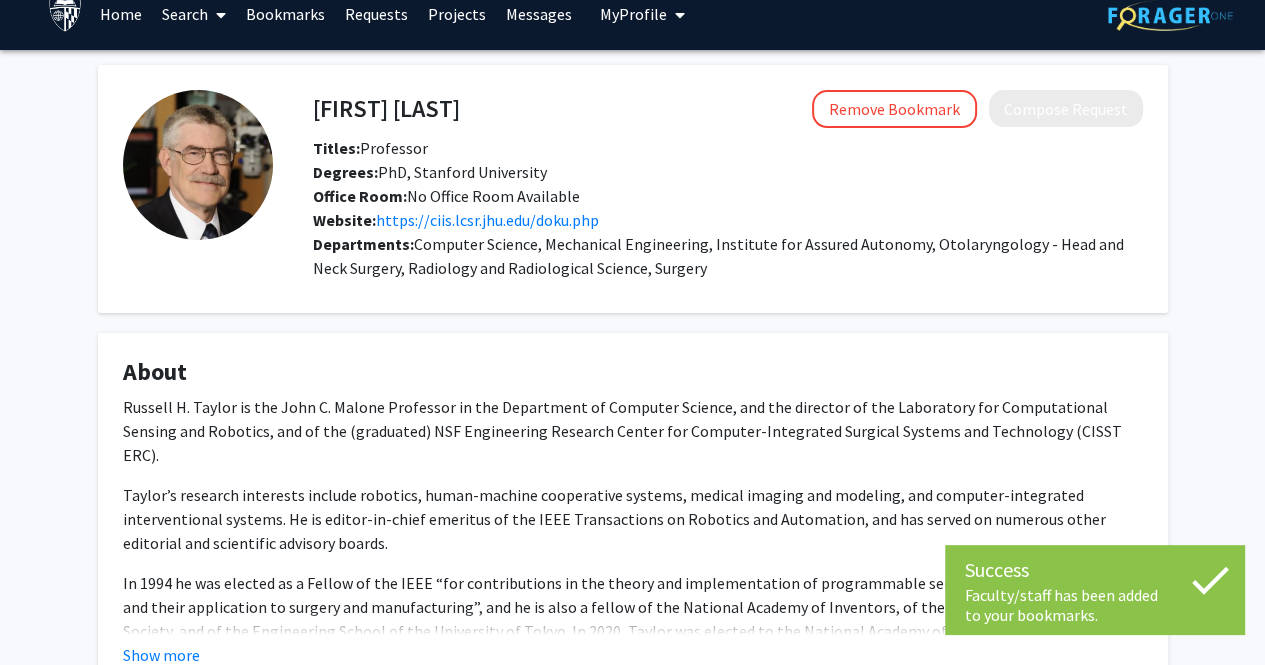 scroll, scrollTop: 26, scrollLeft: 0, axis: vertical 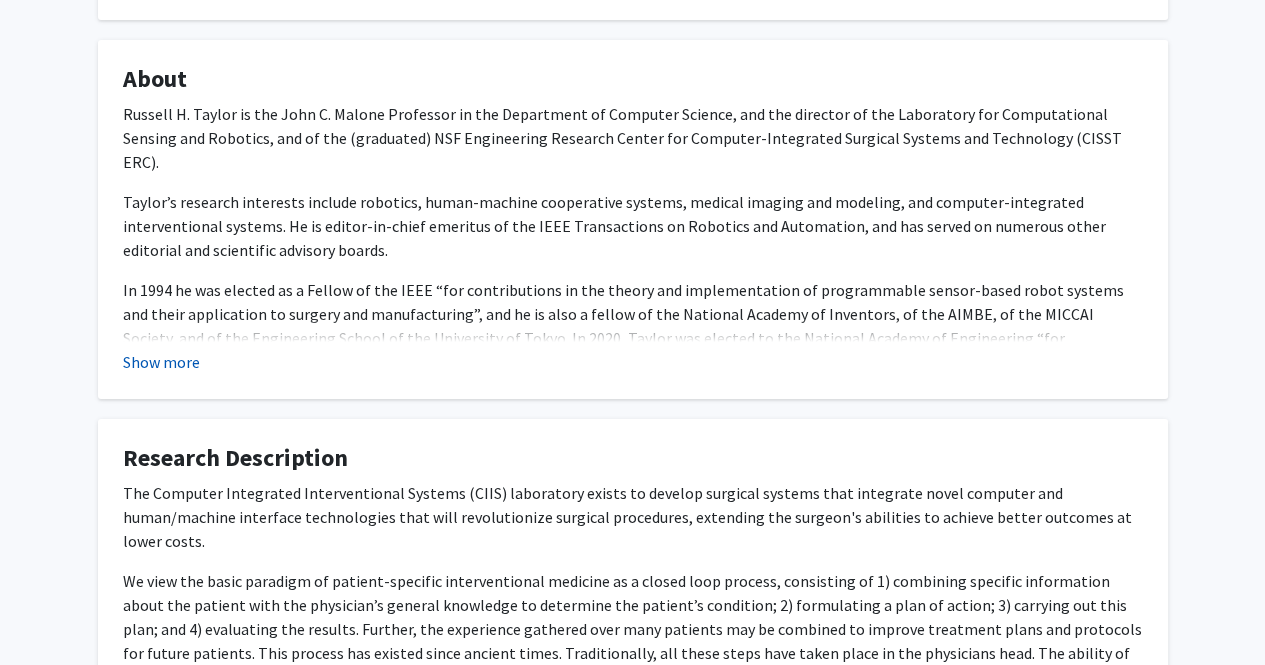 click on "Show more" 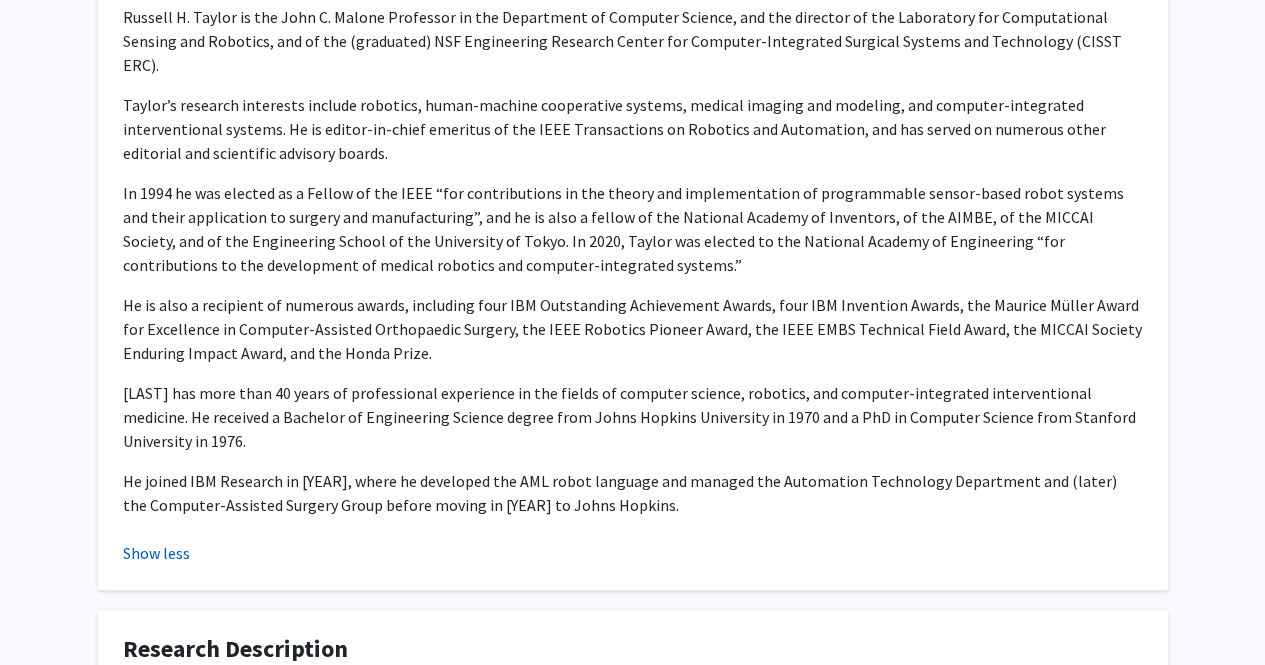 scroll, scrollTop: 413, scrollLeft: 0, axis: vertical 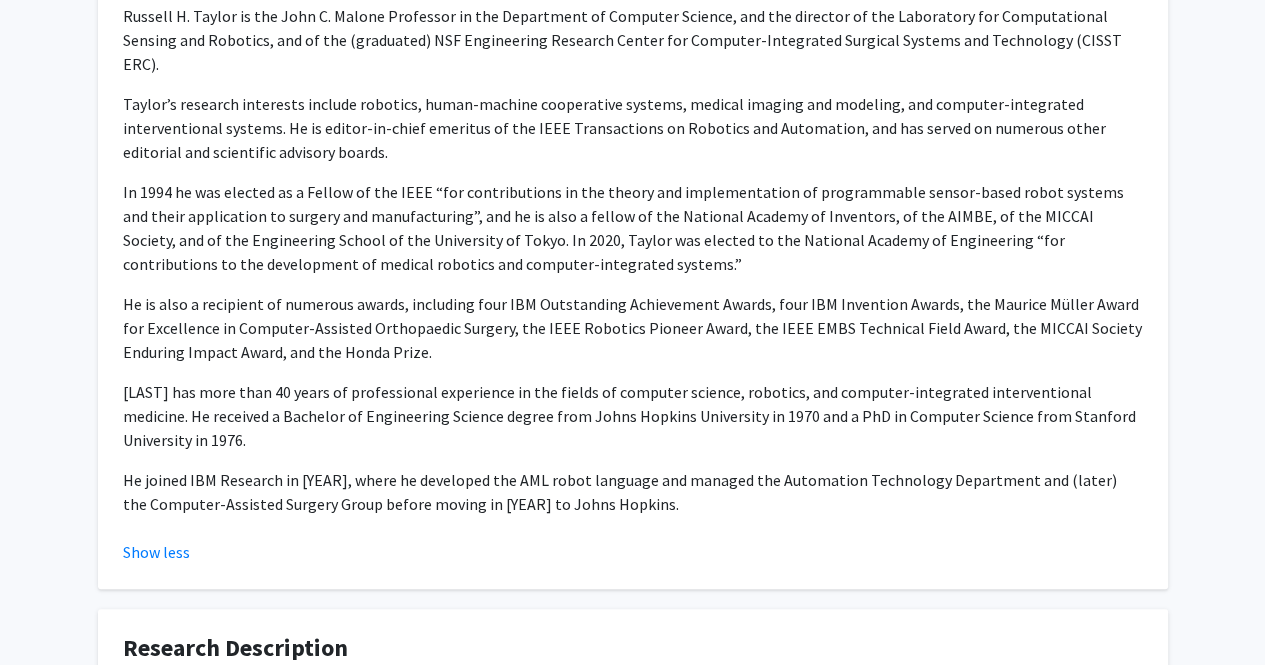 click on "[FIRST] [LAST] is the John C. Malone Professor in the Department of Computer Science, and the director of the Laboratory for Computational Sensing and Robotics, and of the (graduated) NSF Engineering Research Center for Computer-Integrated Surgical Systems and Technology (CISST ERC).
[LAST]’s research interests include robotics, human-machine cooperative systems, medical imaging and modeling, and computer-integrated interventional systems. He is editor-in-chief emeritus of the IEEE Transactions on Robotics and Automation, and has served on numerous other editorial and scientific advisory boards.
He is also a recipient of numerous awards, including four IBM Outstanding Achievement Awards, four IBM Invention Awards, the Maurice Müller Award for Excellence in Computer-Assisted Orthopaedic Surgery, the IEEE Robotics Pioneer Award, the IEEE EMBS Technical Field Award, the MICCAI Society Enduring Impact Award, and the Honda Prize." 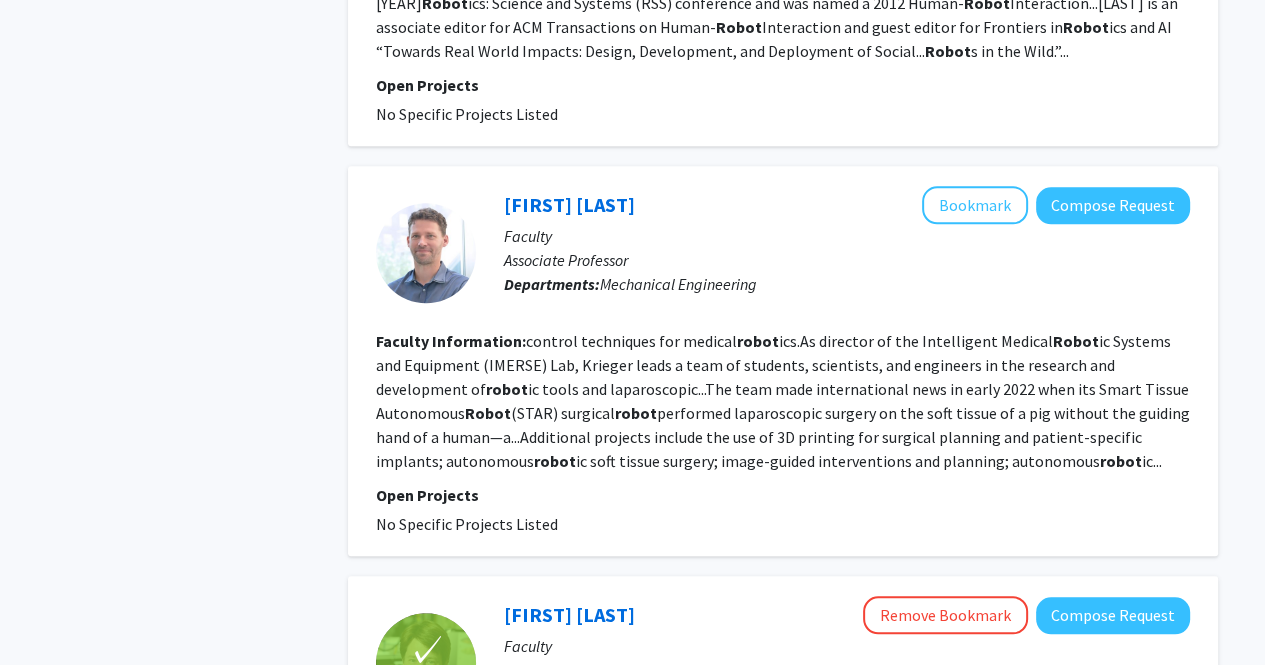 scroll, scrollTop: 1695, scrollLeft: 0, axis: vertical 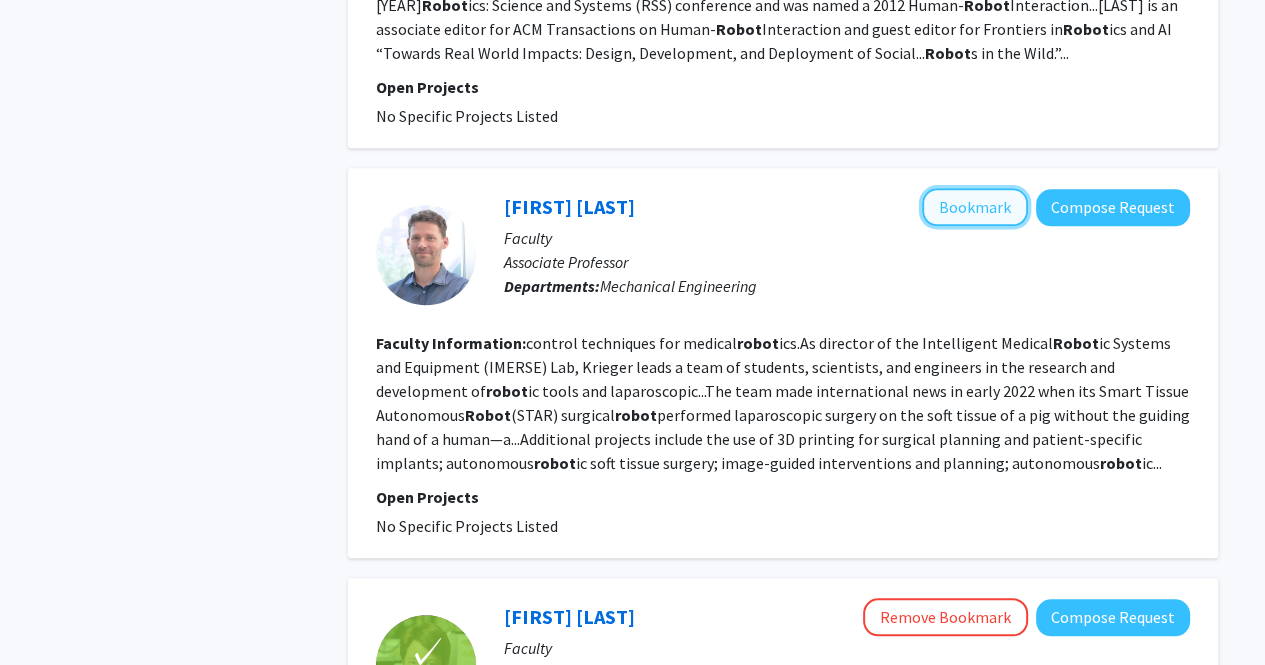 click on "Bookmark" 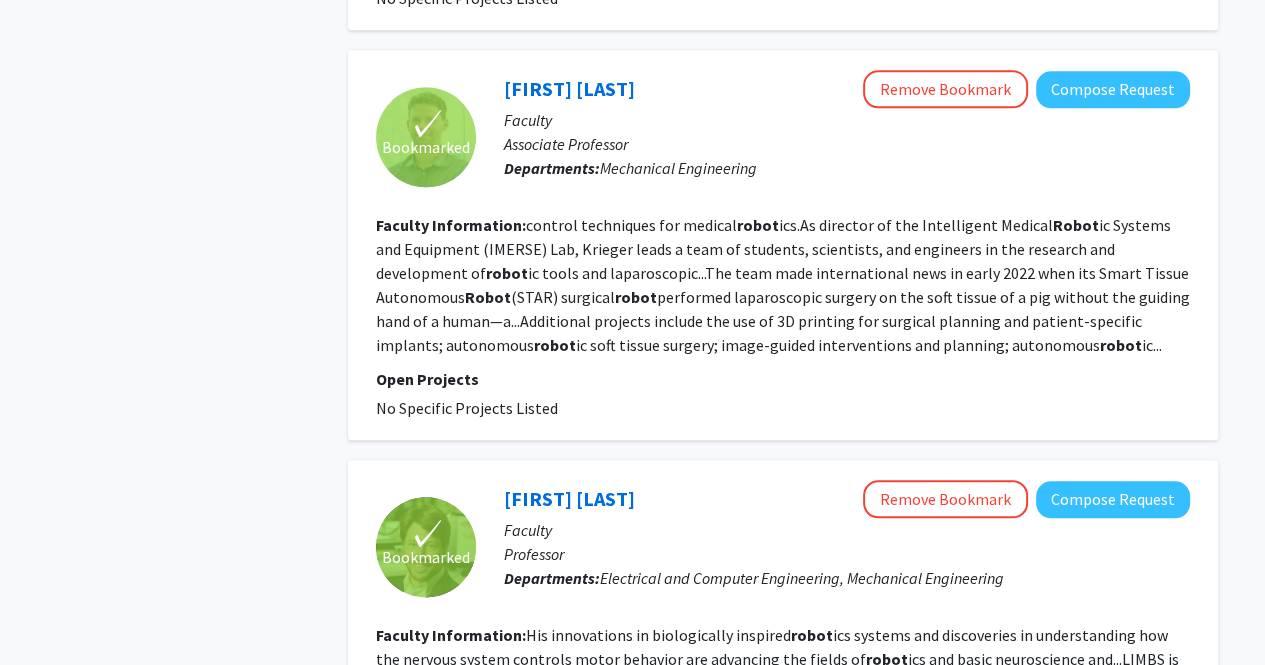 scroll, scrollTop: 1810, scrollLeft: 0, axis: vertical 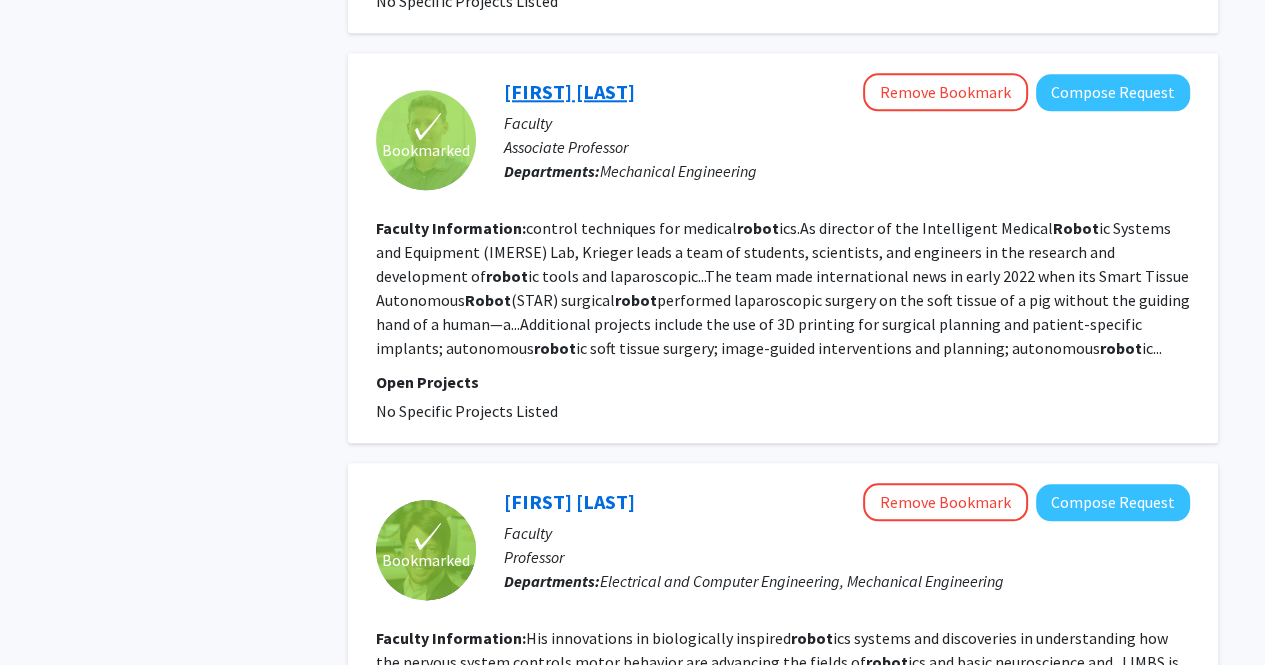 click on "[FIRST] [LAST]" 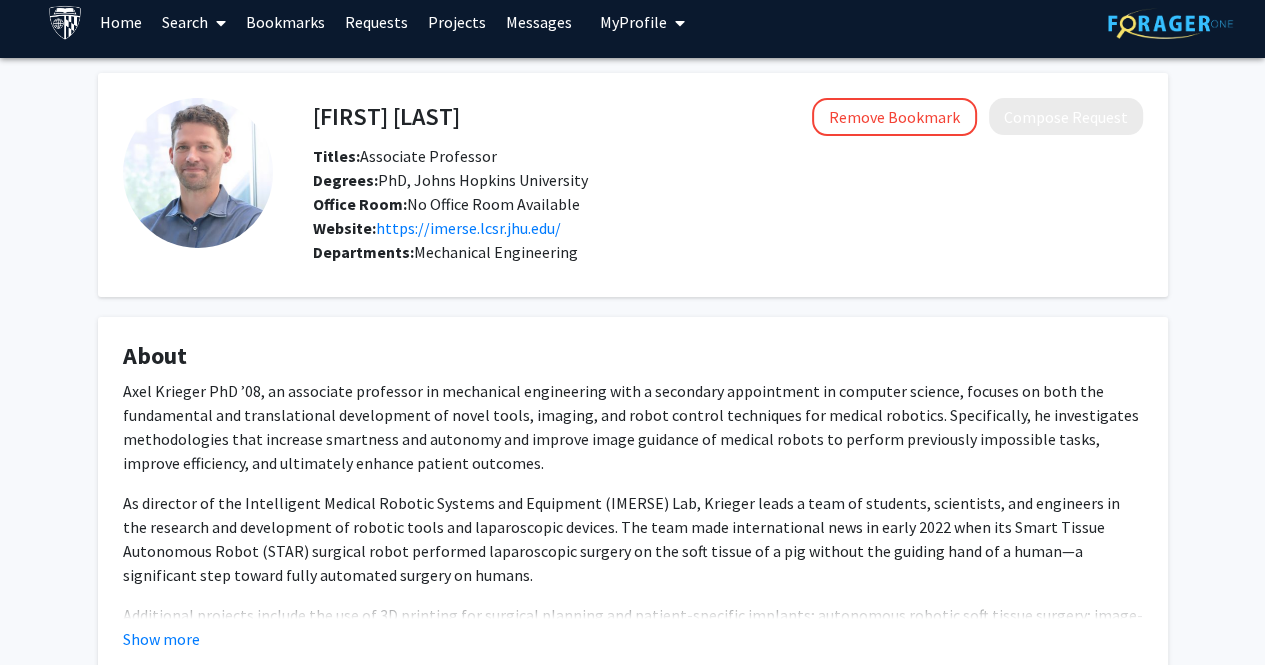 scroll, scrollTop: 18, scrollLeft: 0, axis: vertical 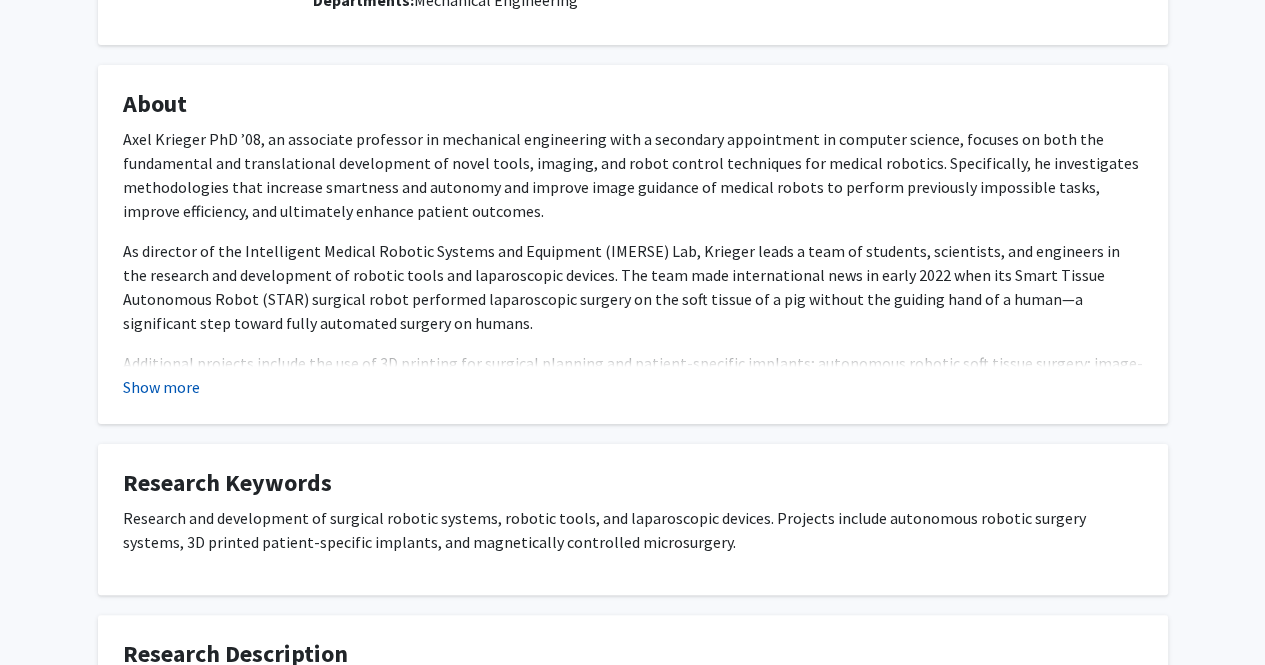 click on "Show more" 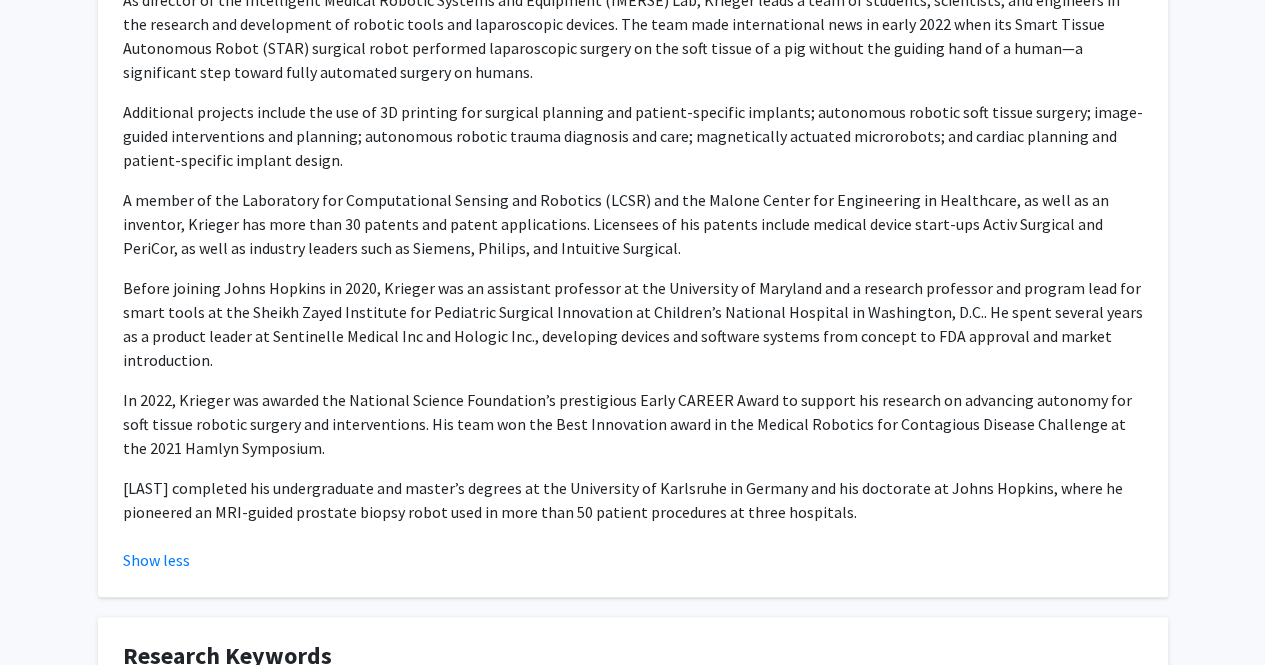 scroll, scrollTop: 515, scrollLeft: 0, axis: vertical 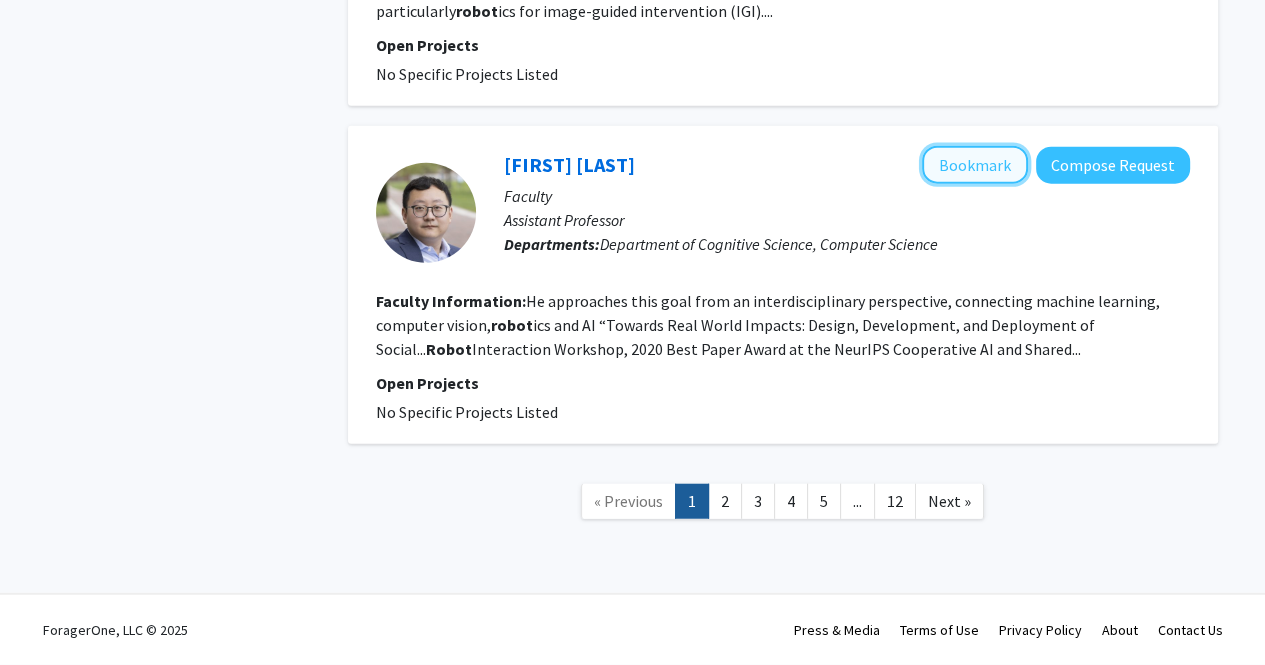 click on "Bookmark" 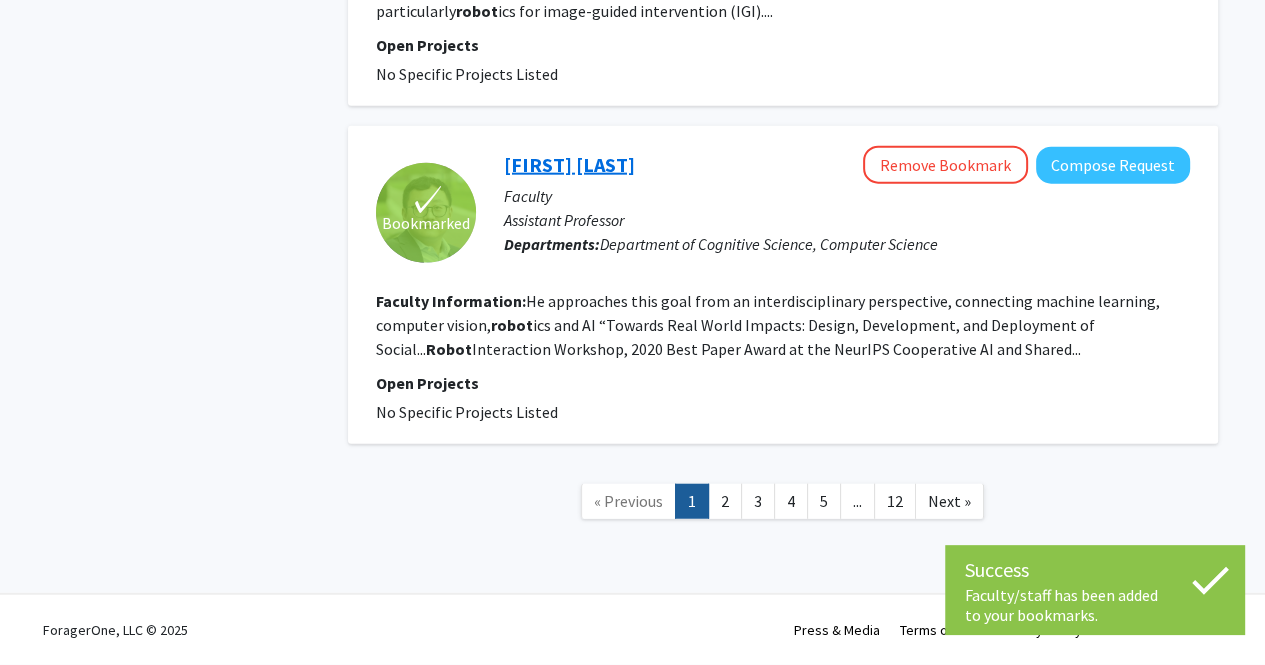 click on "[FIRST] [LAST]" 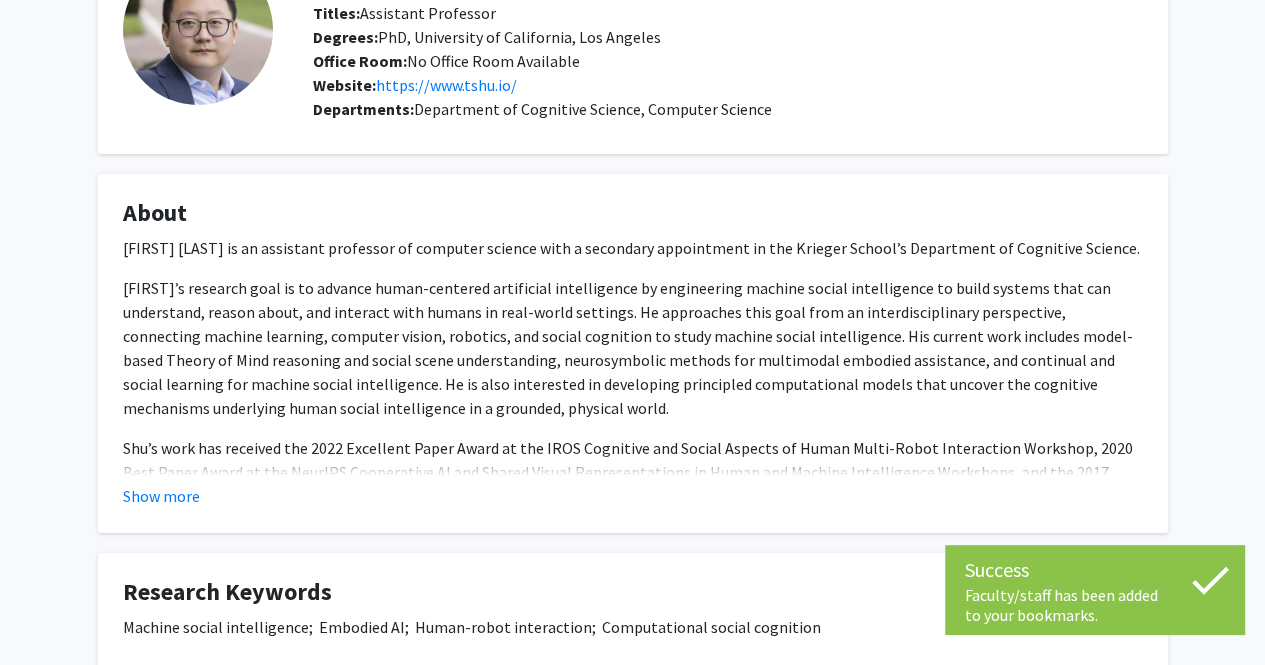 scroll, scrollTop: 158, scrollLeft: 0, axis: vertical 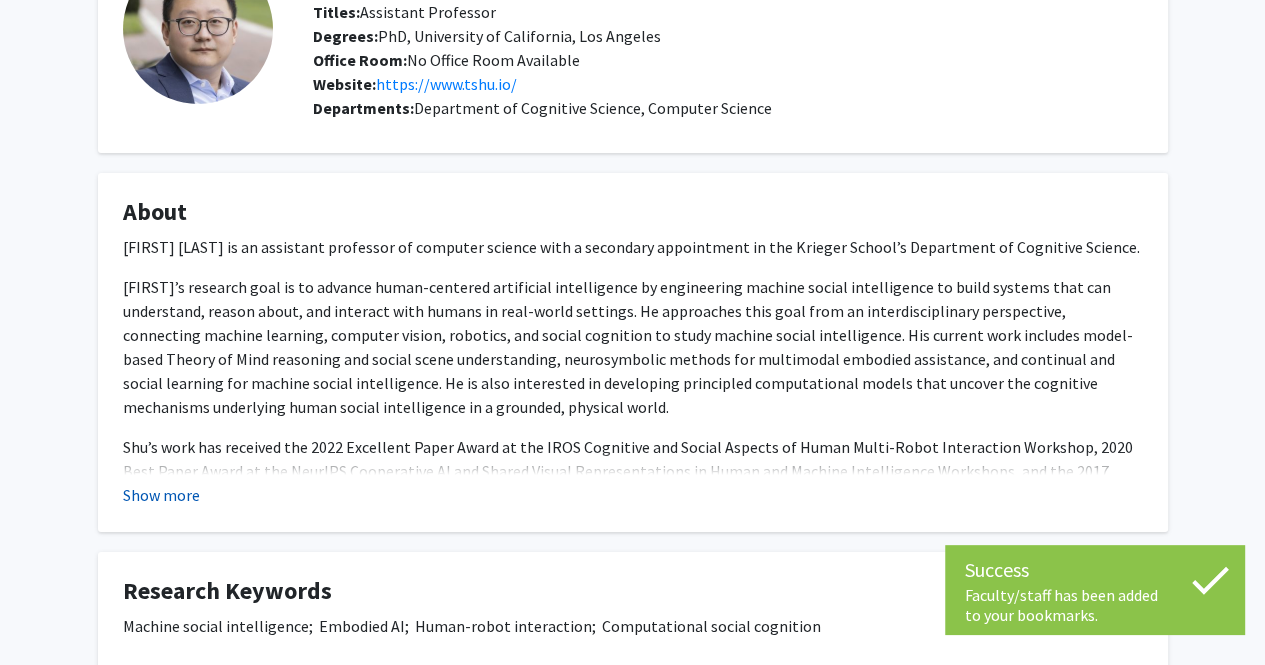 click on "Show more" 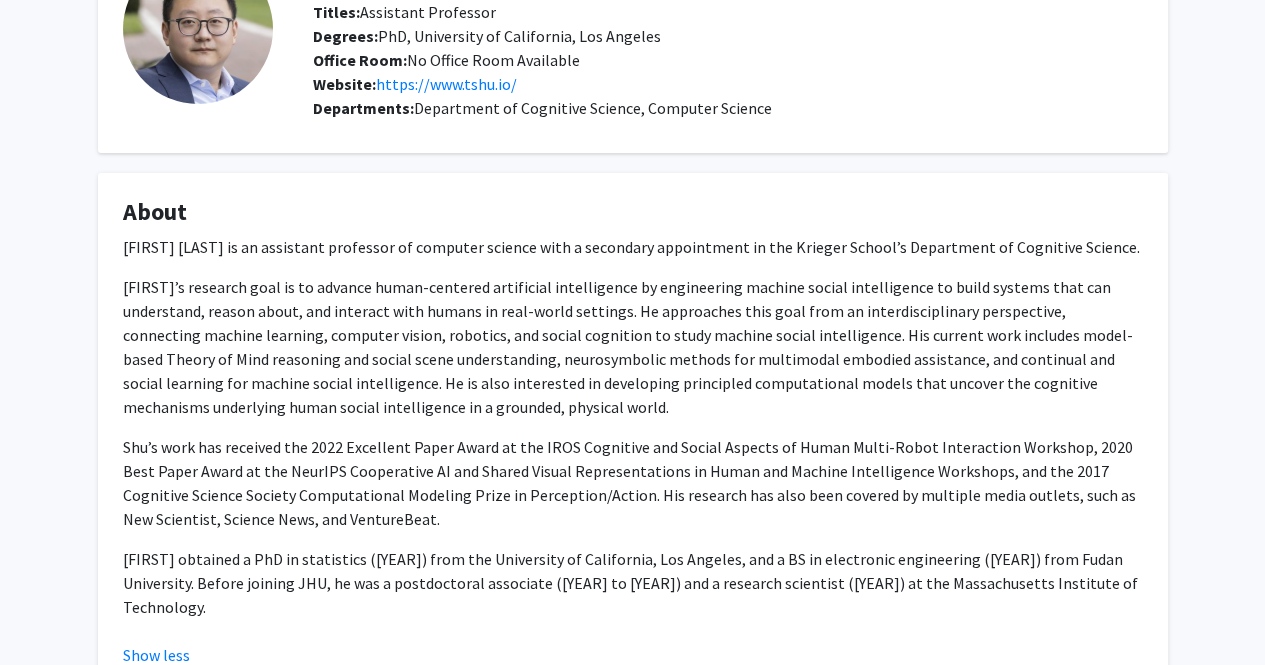 drag, startPoint x: 642, startPoint y: 661, endPoint x: 611, endPoint y: 412, distance: 250.9223 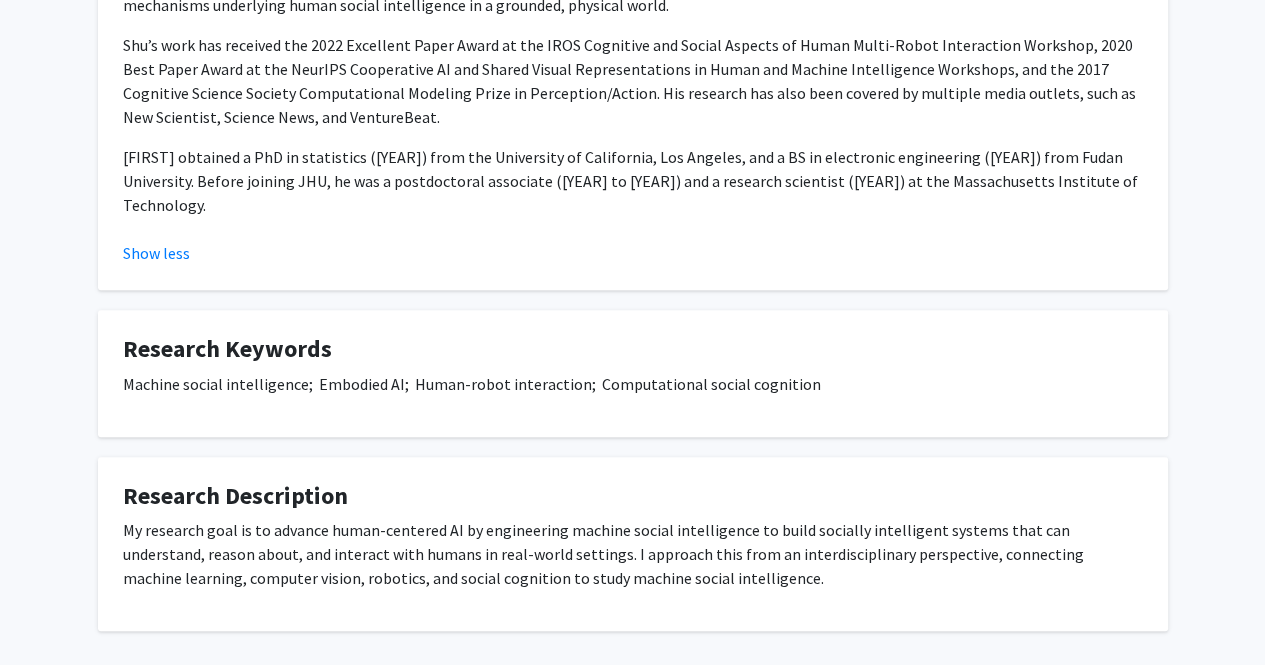 scroll, scrollTop: 561, scrollLeft: 0, axis: vertical 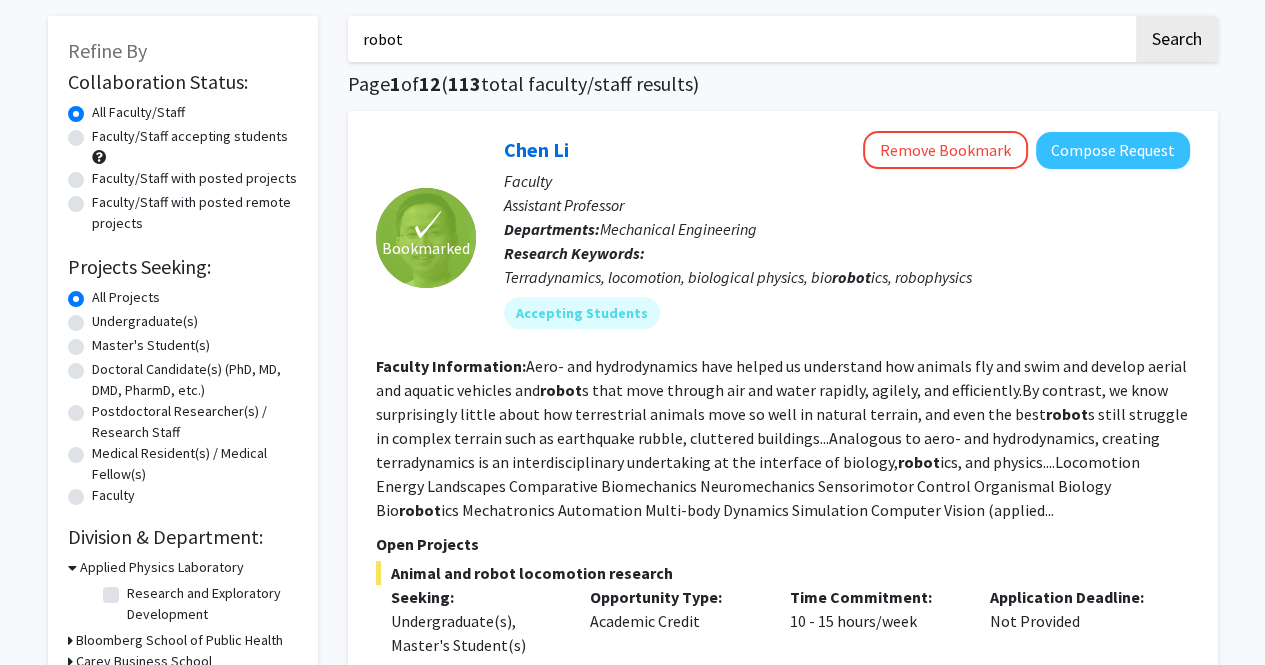 click on "Undergraduate(s)" 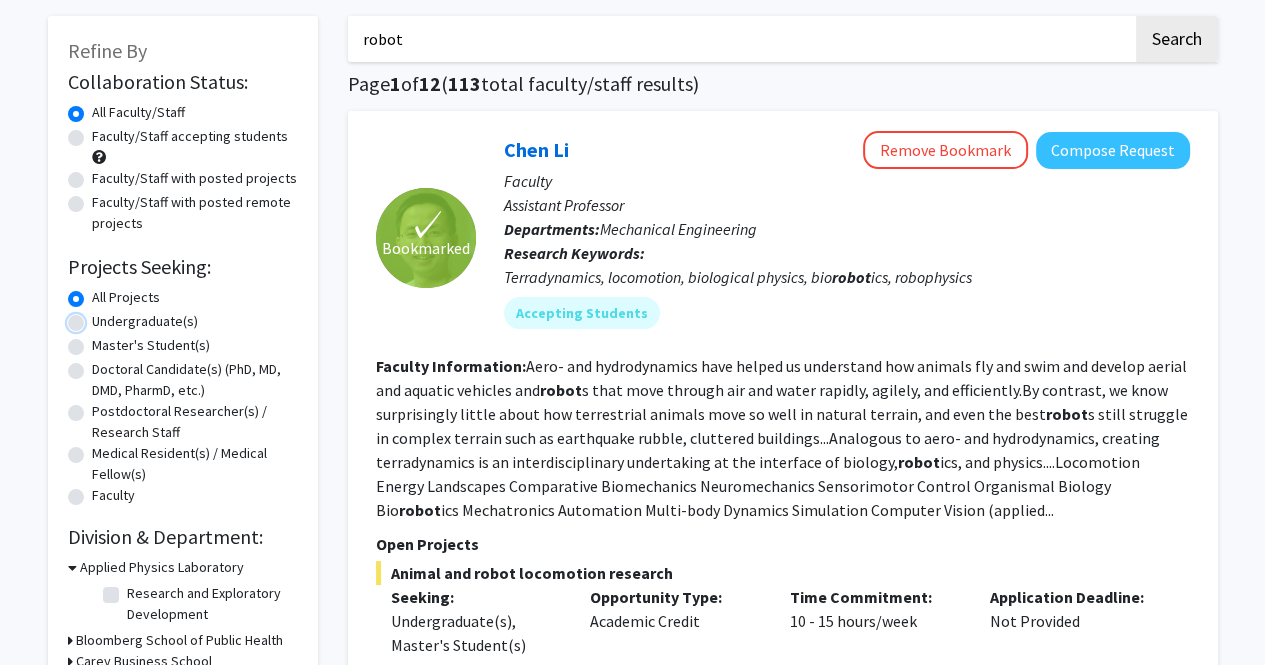 click on "Undergraduate(s)" at bounding box center (98, 317) 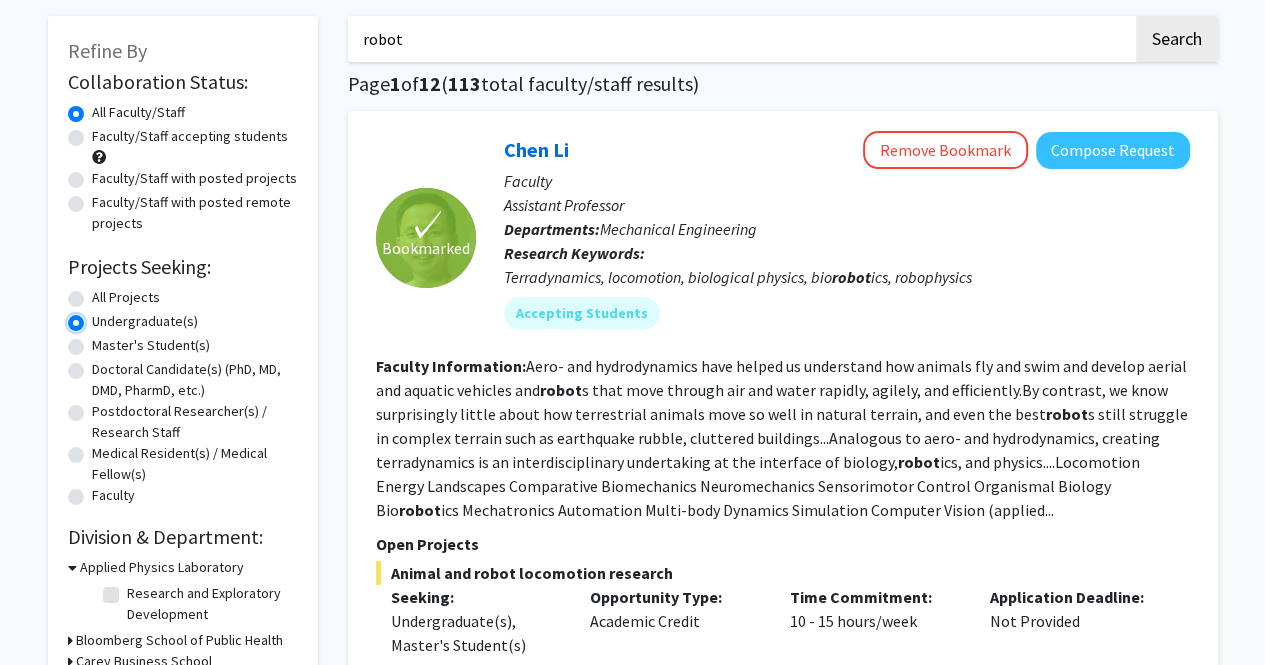 scroll, scrollTop: 0, scrollLeft: 0, axis: both 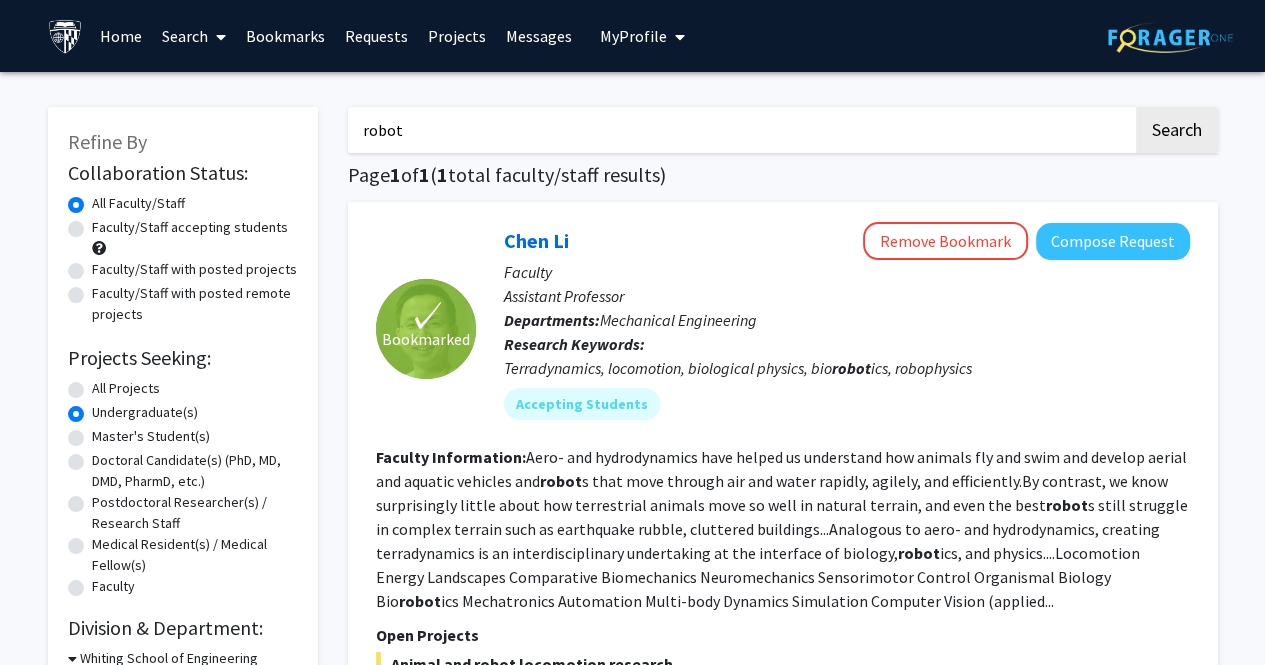 drag, startPoint x: 440, startPoint y: 137, endPoint x: 345, endPoint y: 111, distance: 98.49365 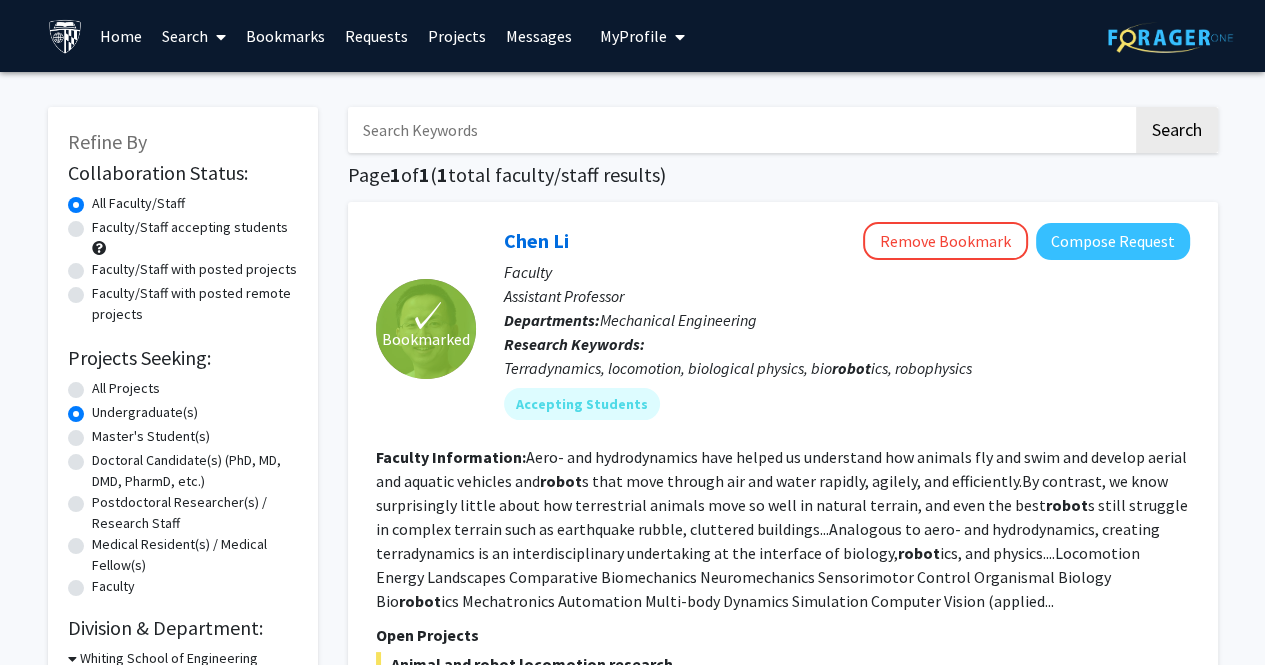 type 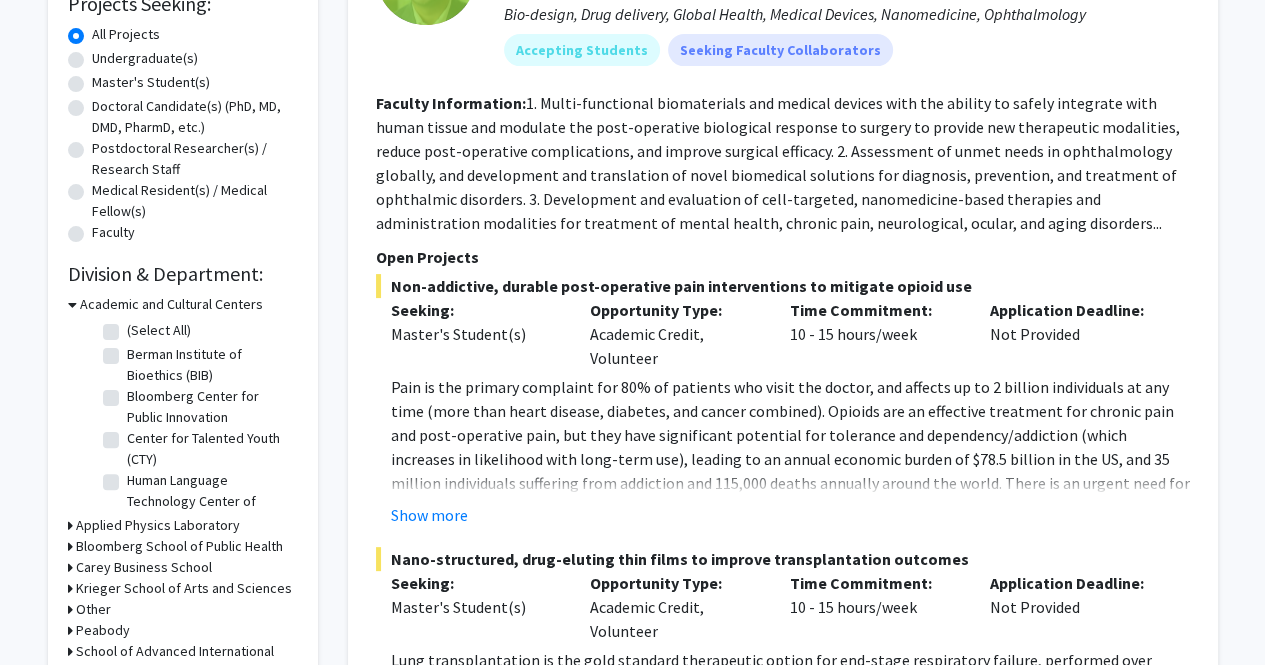 scroll, scrollTop: 357, scrollLeft: 0, axis: vertical 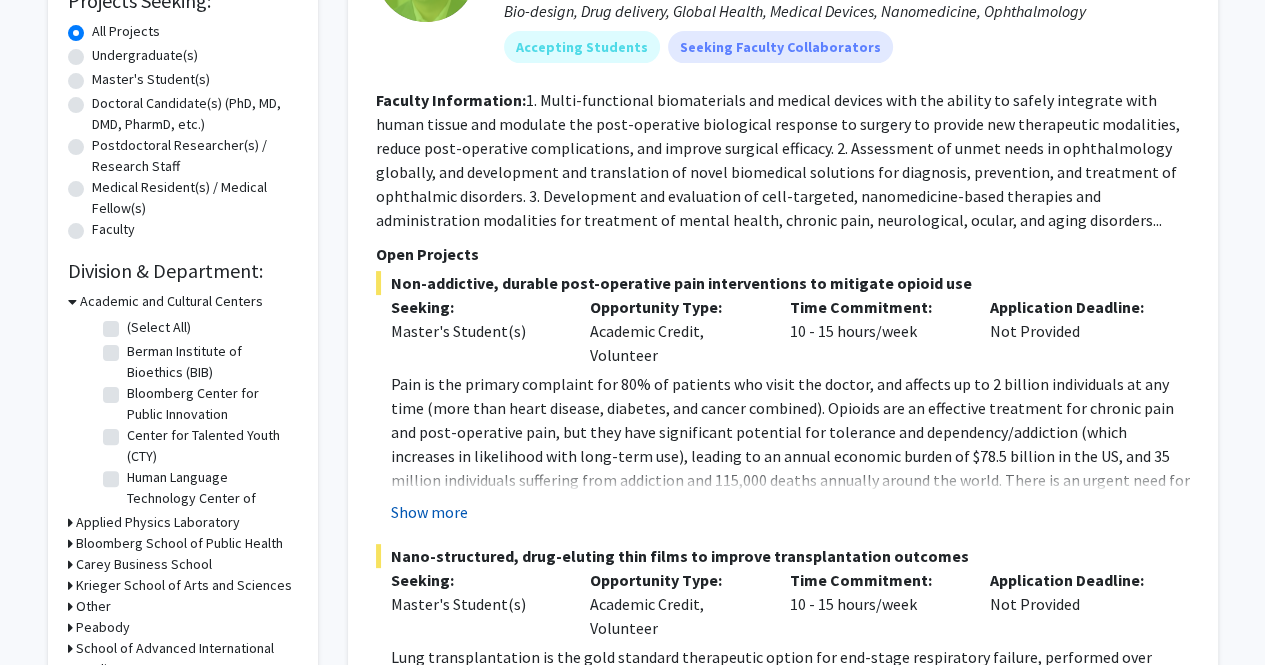 click on "Show more" 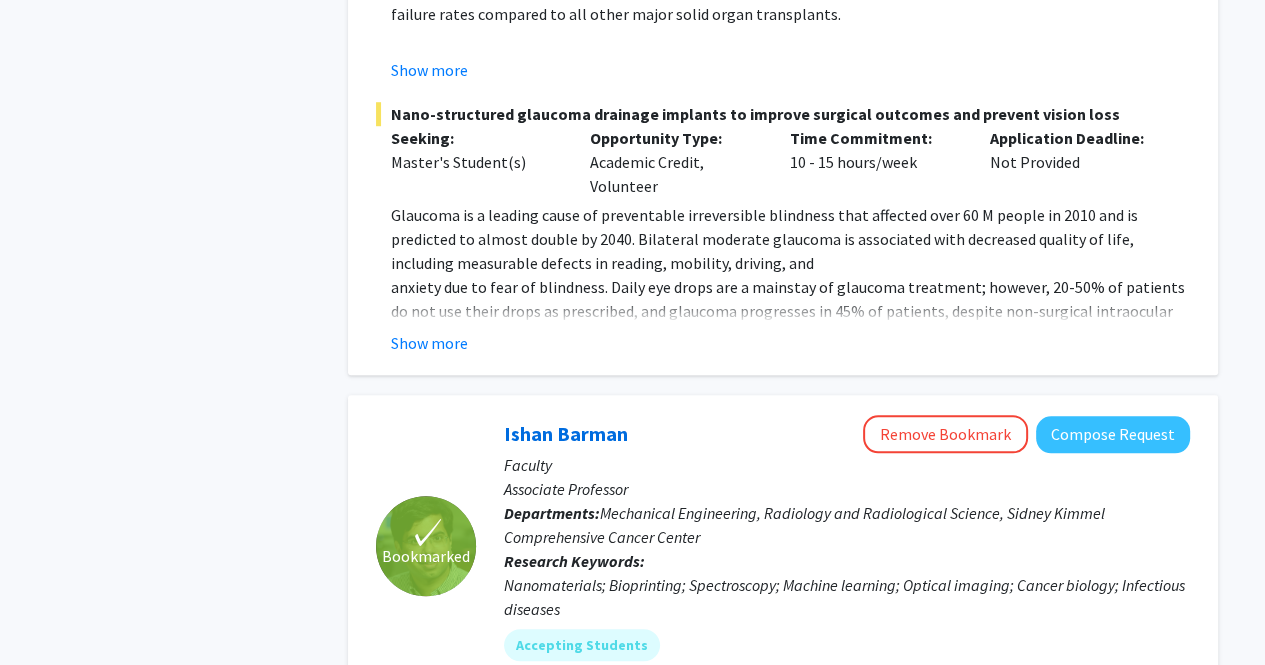 scroll, scrollTop: 1290, scrollLeft: 0, axis: vertical 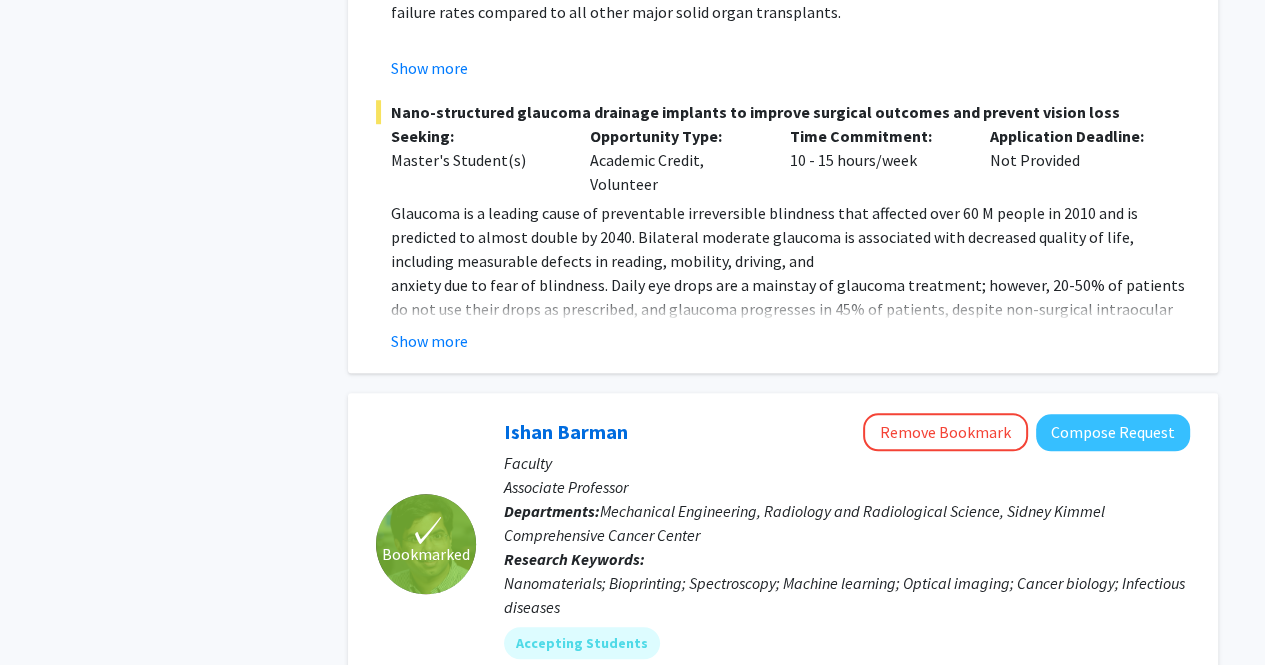 click on "✓ Bookmarked  [FIRST] [LAST]  Remove Bookmark  Compose Request  Faculty Assistant Professor Departments:  Biomedical Engineering, Ophthalmology Research Keywords:  Bio-design, Drug delivery, Global Health, Medical Devices, Nanomedicine, Ophthalmology Accepting Students  Seeking Faculty Collaborators Faculty Information:  1.	Multi-functional biomaterials and medical devices with the ability to safely integrate with human tissue and modulate the post-operative biological response to surgery to provide new therapeutic modalities, reduce post-operative complications, and improve surgical efficacy.
2.	Assessment of unmet needs in ophthalmology globally, and development and translation of novel biomedical solutions for diagnosis, prevention, and treatment of ophthalmic disorders.
3.	Development and evaluation of cell-targeted, nanomedicine-based therapies and administration modalities for treatment of mental health, chronic pain, neurological, ocular, and aging disorders... Open Projects Seeking: Show less ." 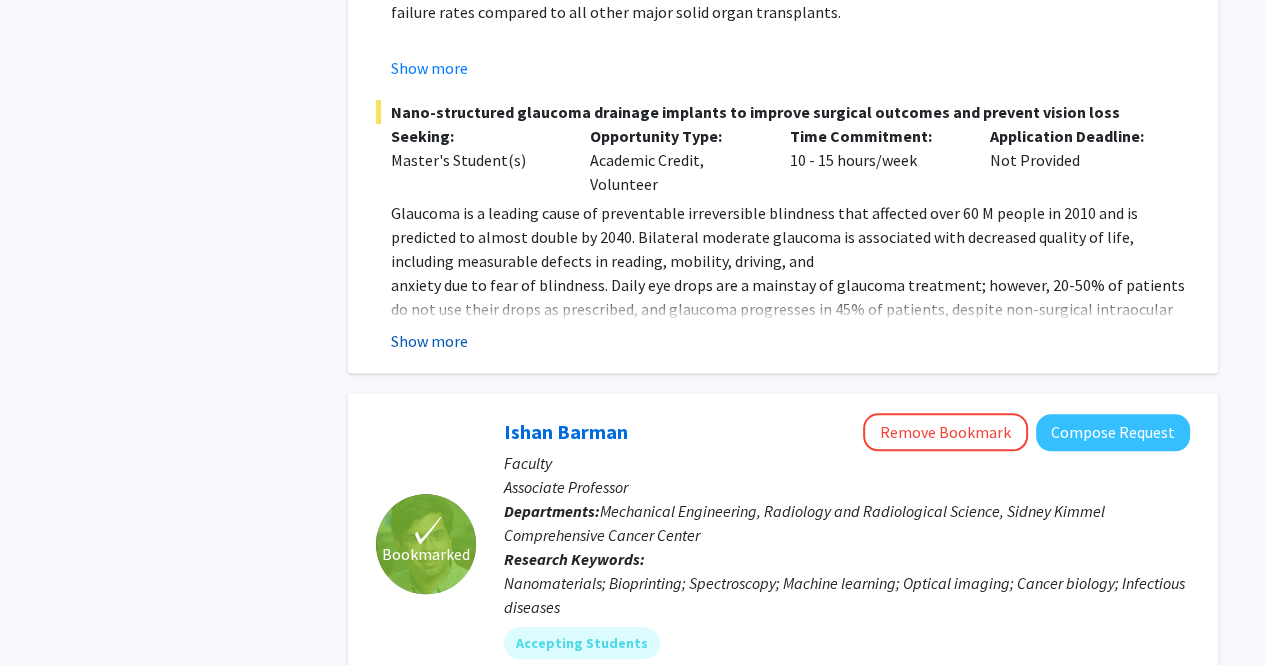 click on "Show more" 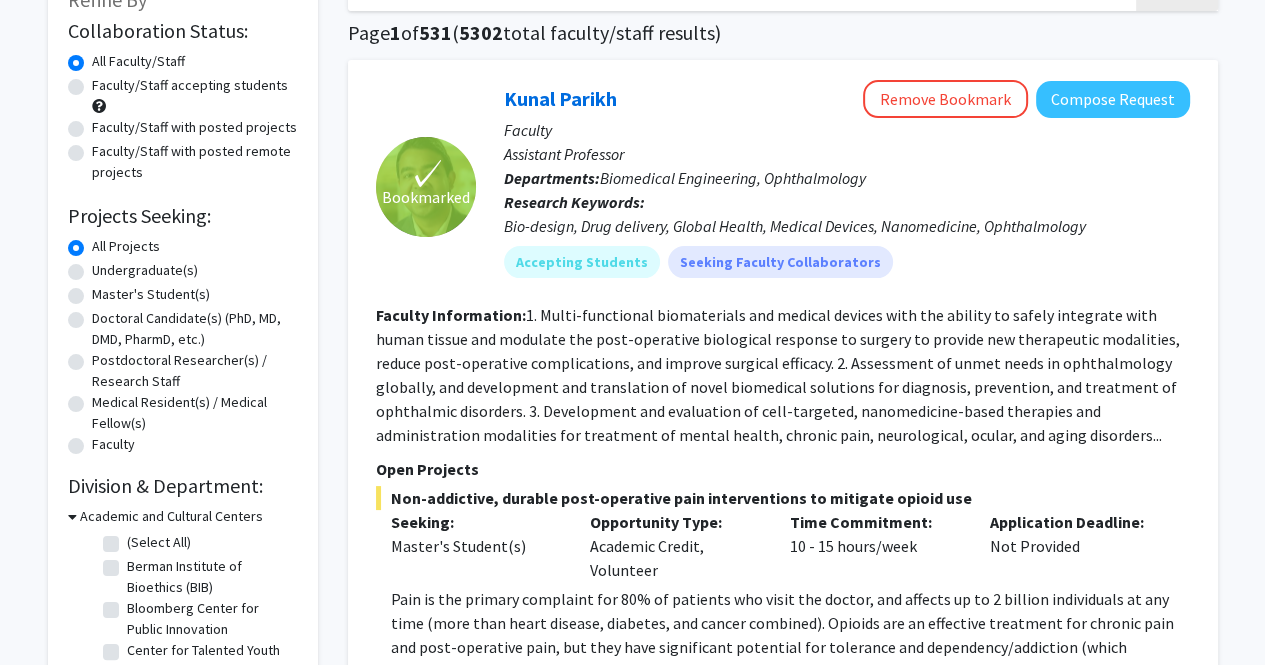 scroll, scrollTop: 136, scrollLeft: 0, axis: vertical 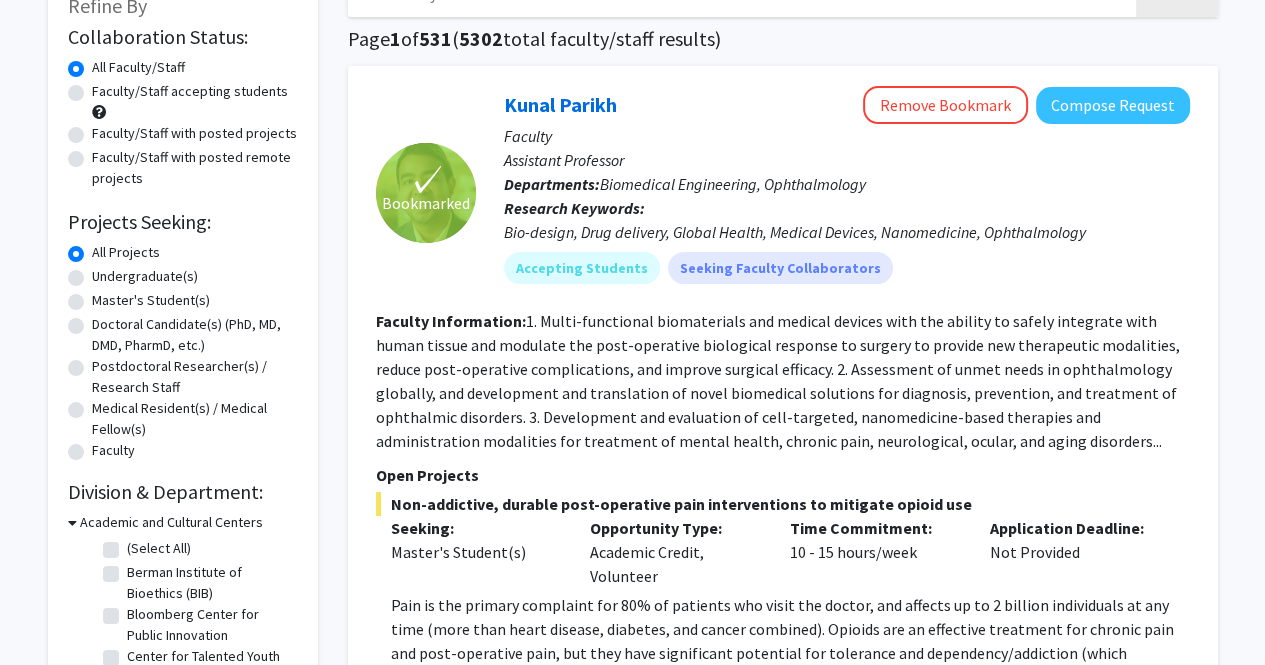 click on "Undergraduate(s)" 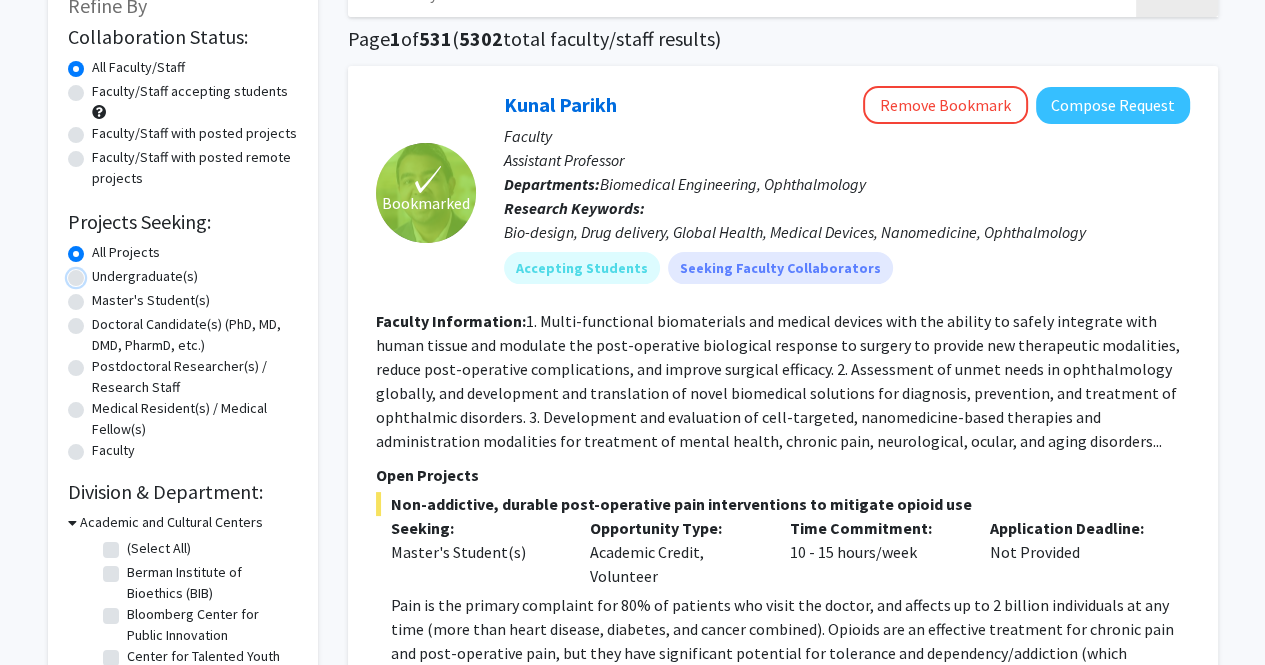 click on "Undergraduate(s)" at bounding box center [98, 272] 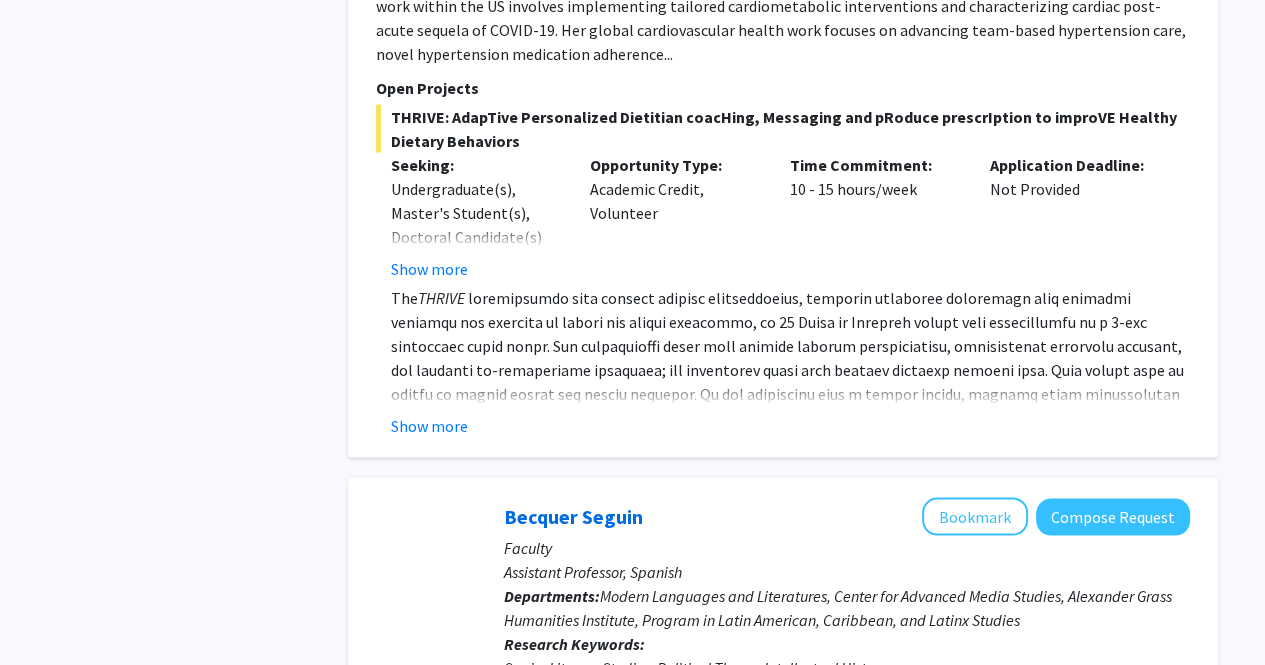 scroll, scrollTop: 3370, scrollLeft: 0, axis: vertical 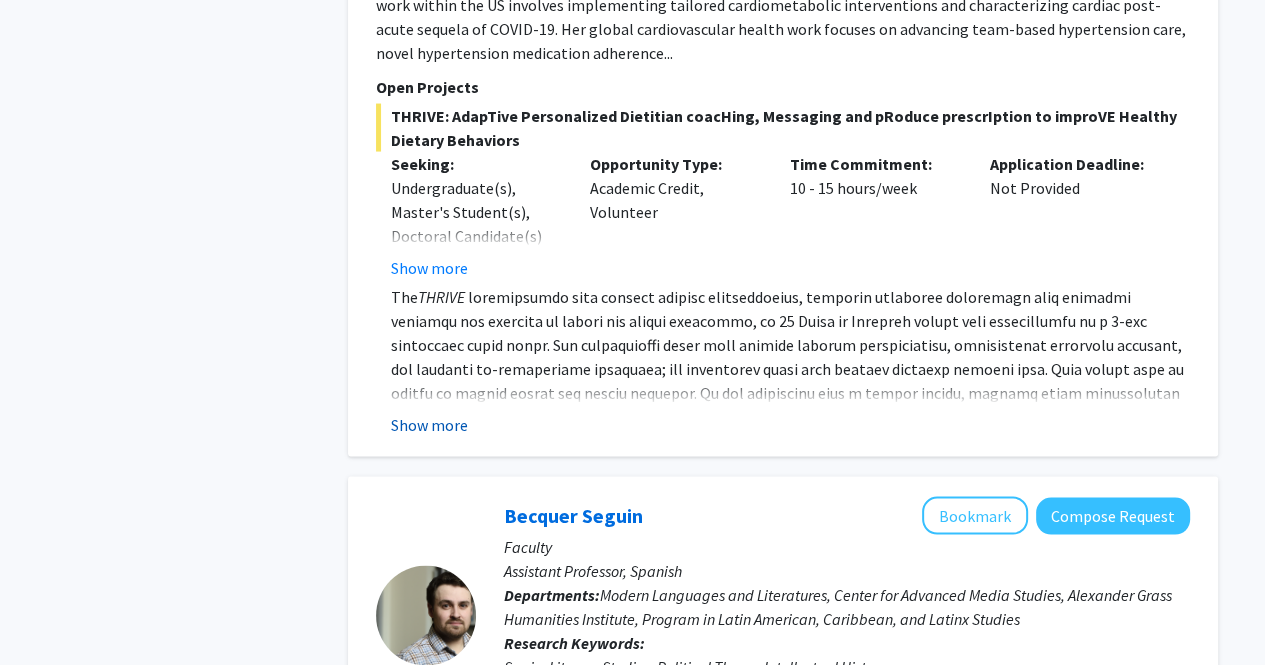 click on "Show more" 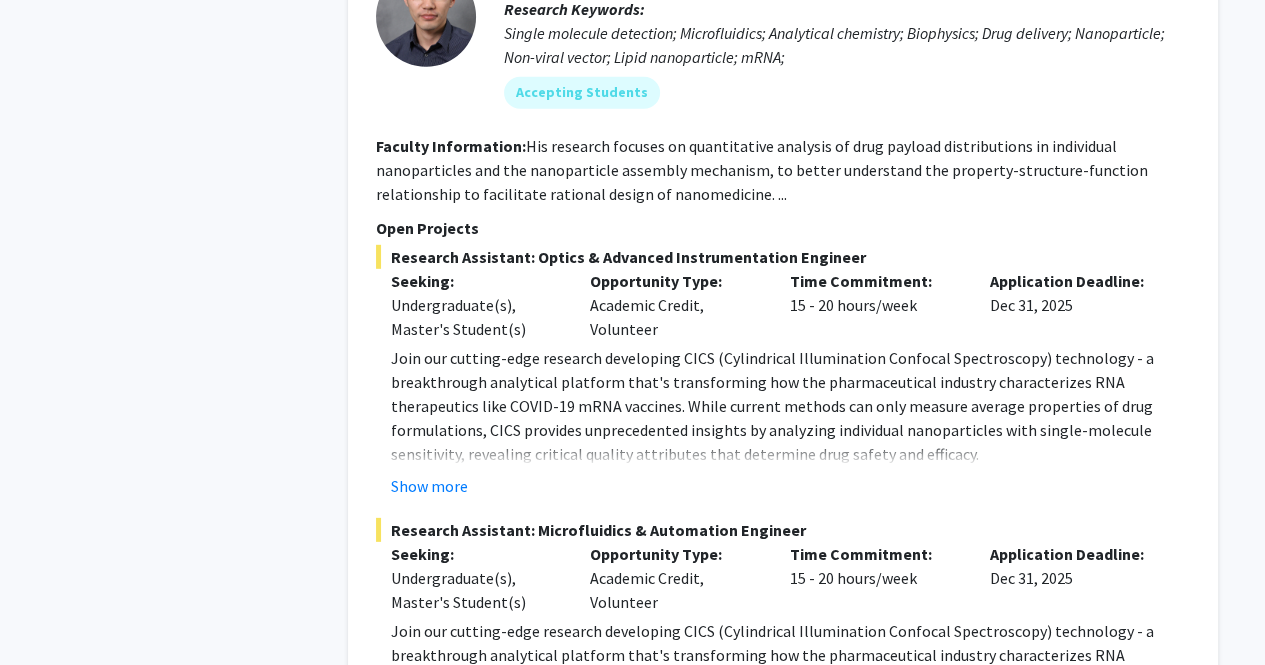 scroll, scrollTop: 4899, scrollLeft: 0, axis: vertical 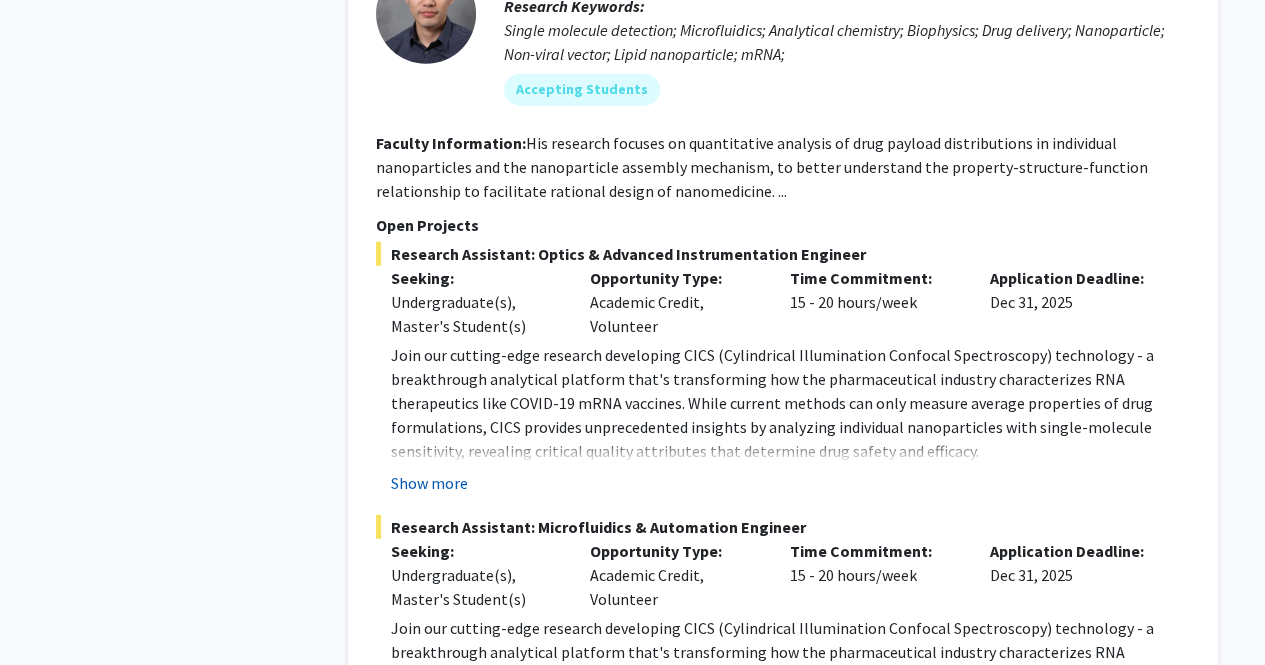 click on "Show more" 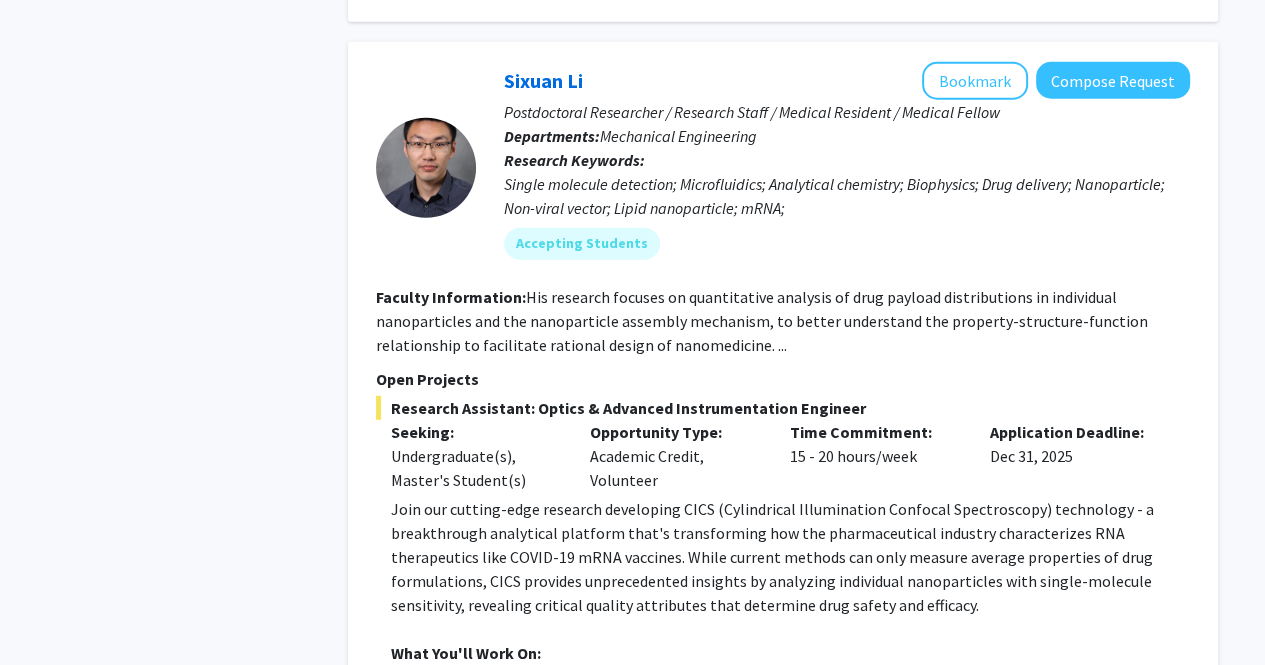 scroll, scrollTop: 4742, scrollLeft: 0, axis: vertical 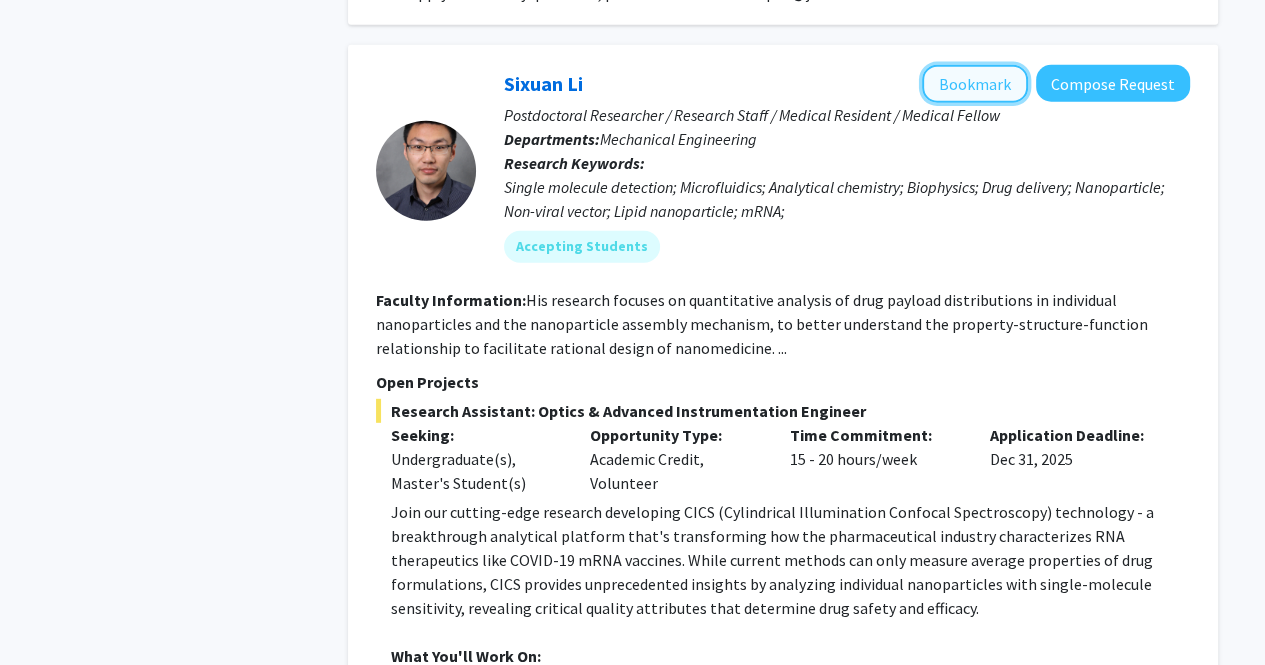 click on "Bookmark" 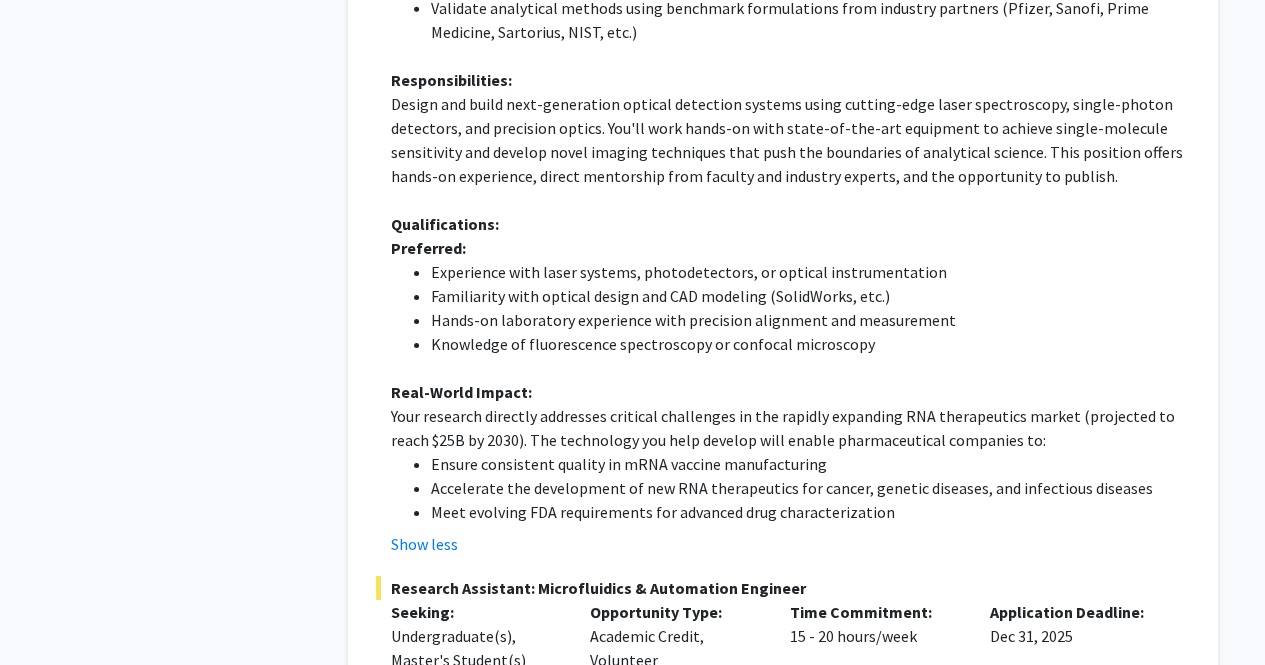 scroll, scrollTop: 5492, scrollLeft: 0, axis: vertical 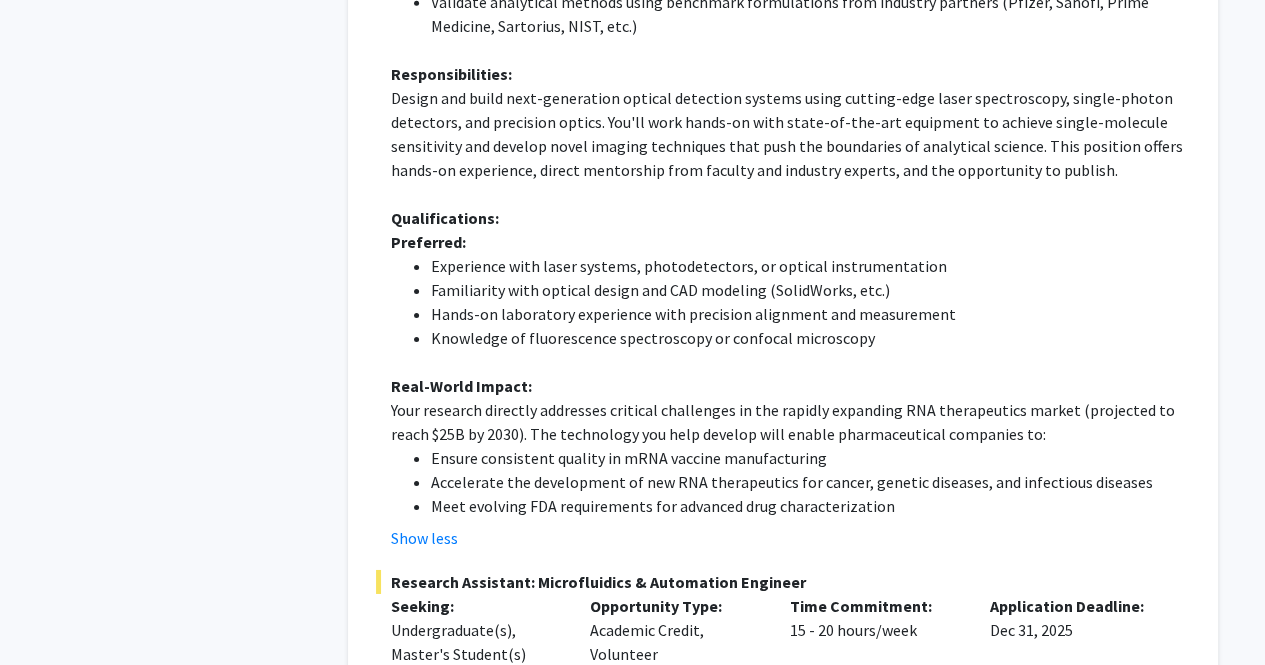 drag, startPoint x: 944, startPoint y: 566, endPoint x: 918, endPoint y: 410, distance: 158.15182 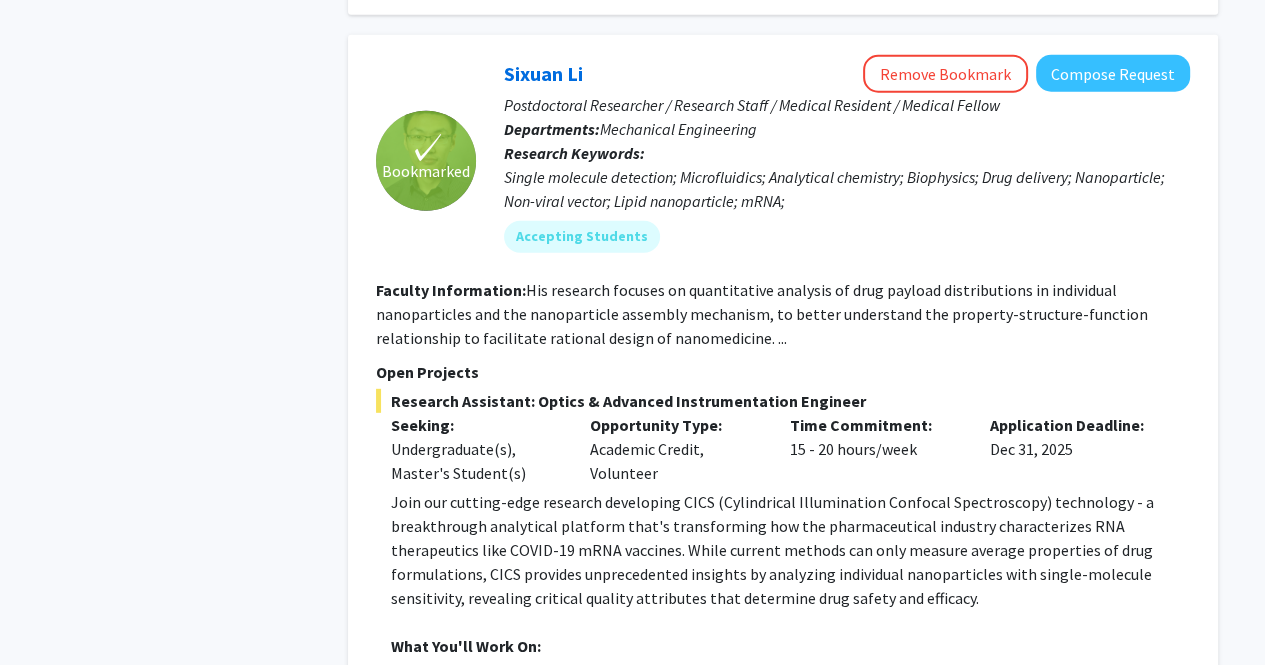 scroll, scrollTop: 4750, scrollLeft: 0, axis: vertical 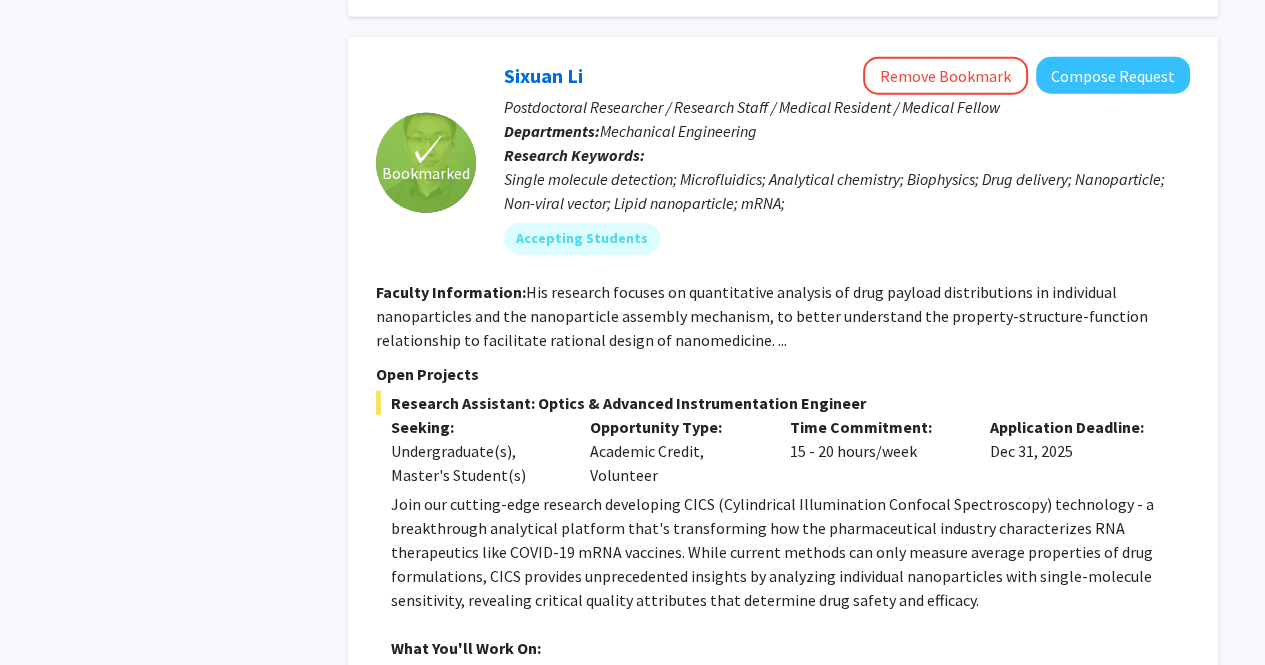 drag, startPoint x: 607, startPoint y: 57, endPoint x: 590, endPoint y: 55, distance: 17.117243 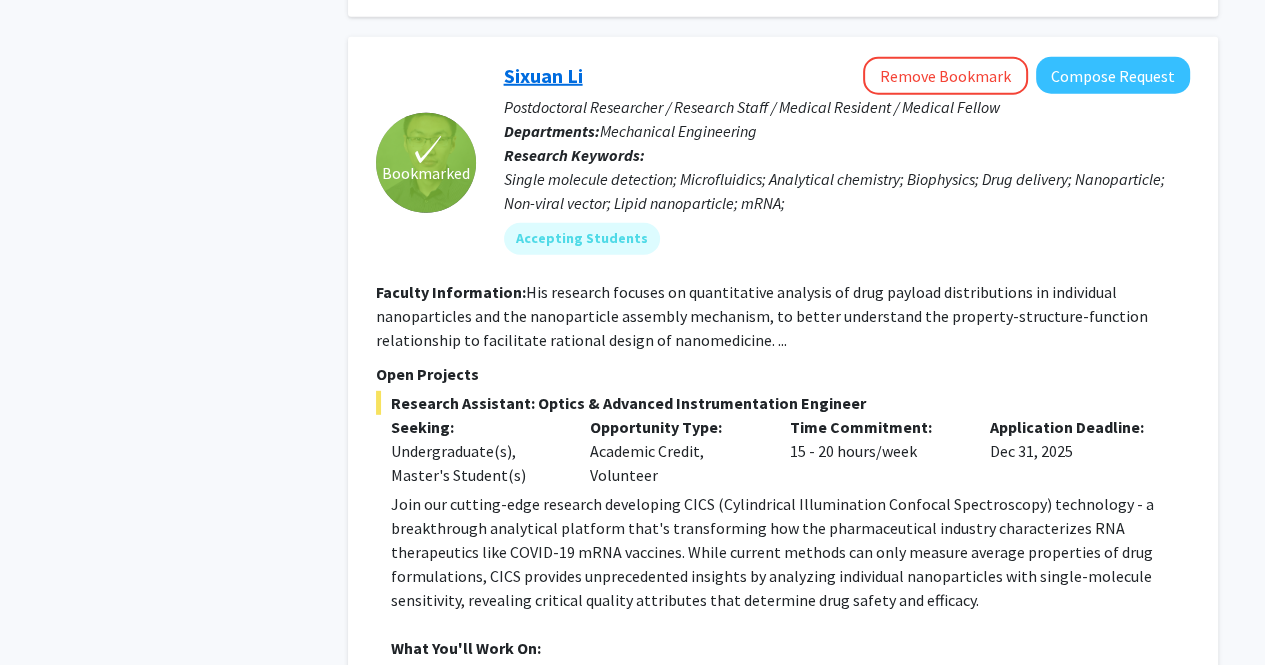 click on "Sixuan Li" 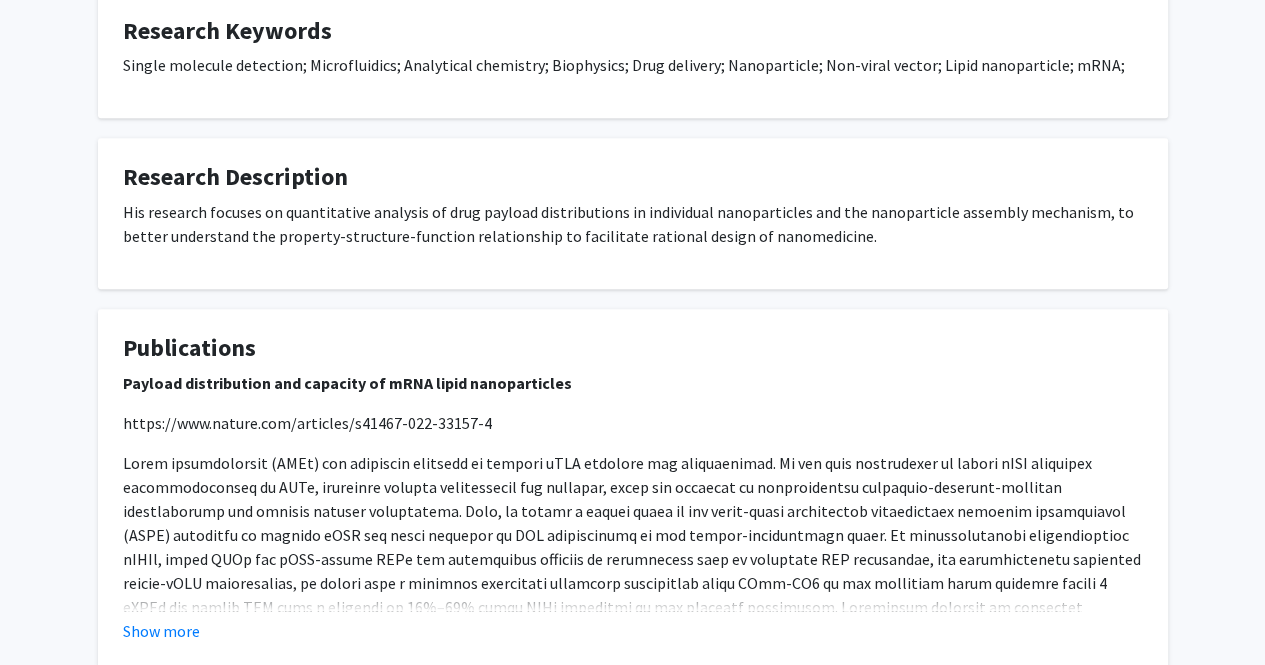 scroll, scrollTop: 1435, scrollLeft: 0, axis: vertical 